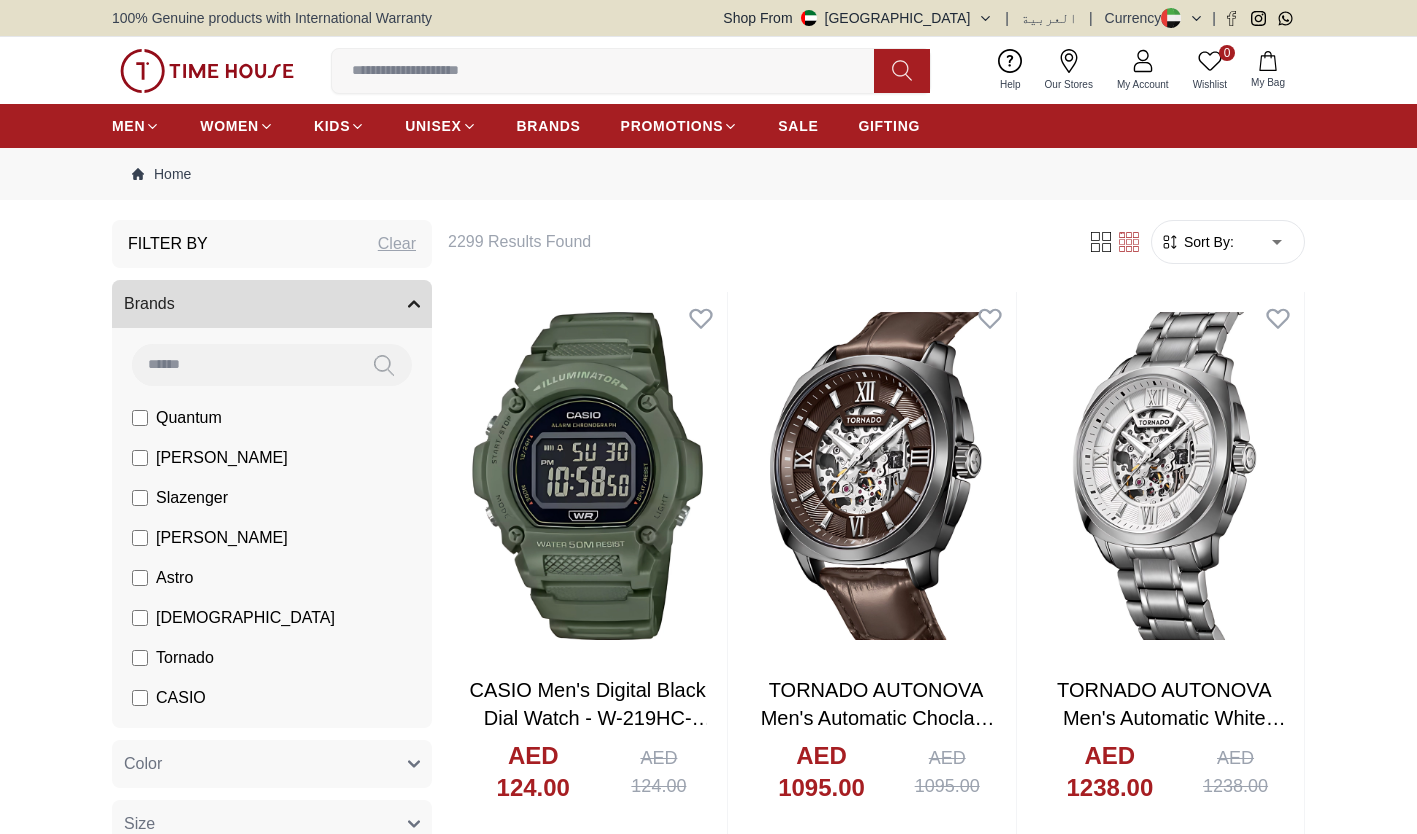 scroll, scrollTop: 0, scrollLeft: 0, axis: both 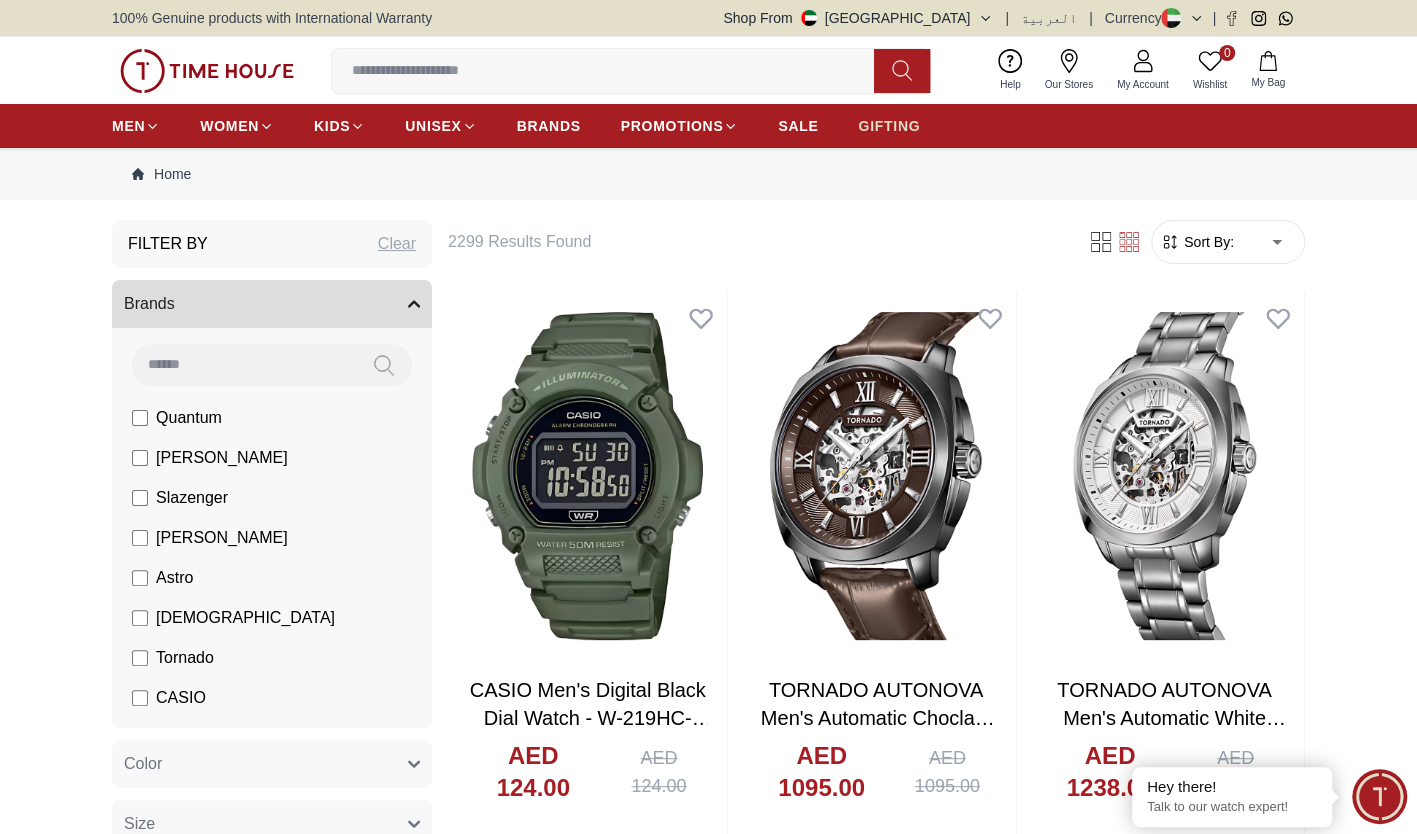 click on "GIFTING" at bounding box center (889, 126) 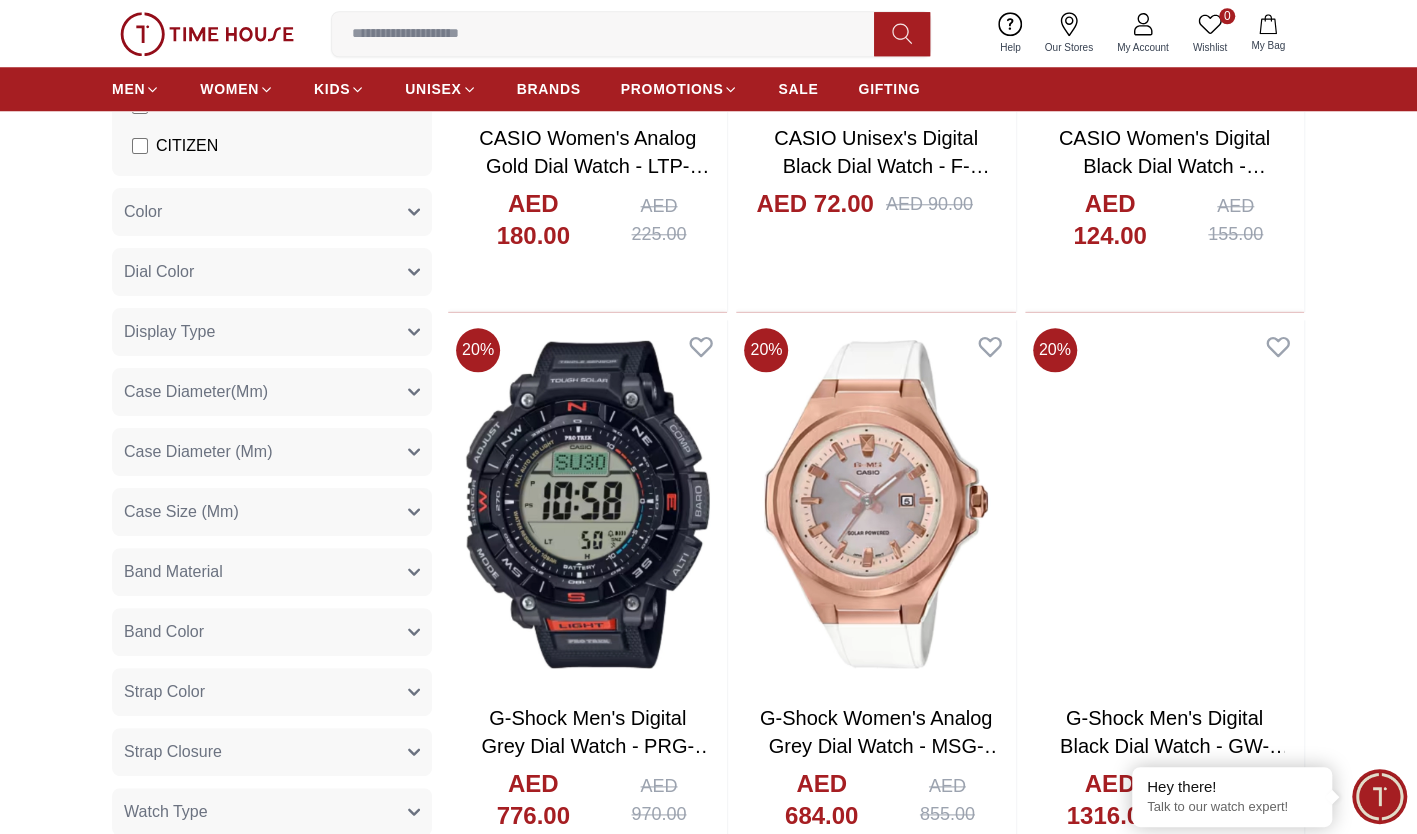 scroll, scrollTop: 1019, scrollLeft: 0, axis: vertical 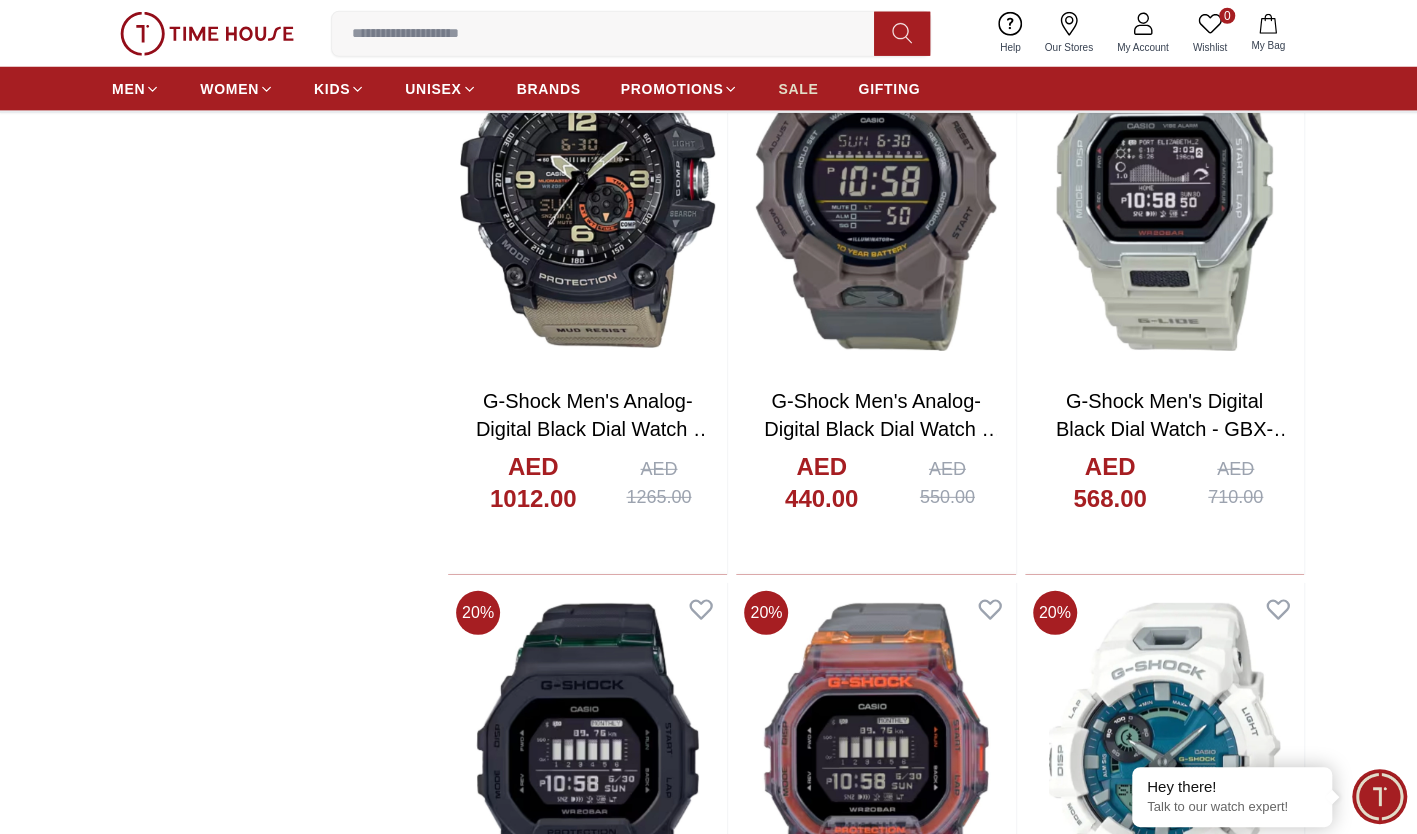 click on "SALE" at bounding box center [798, 89] 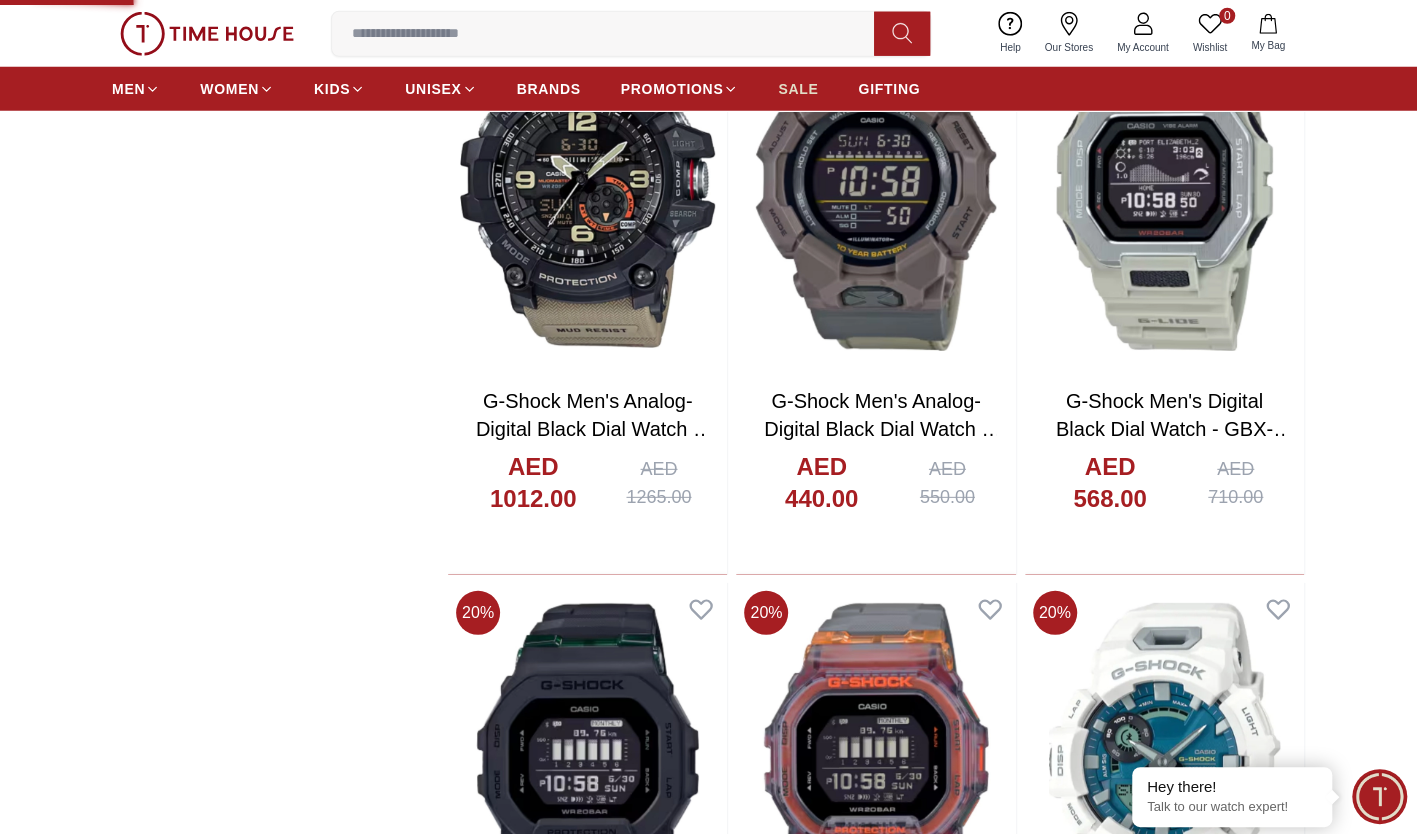 scroll, scrollTop: 0, scrollLeft: 0, axis: both 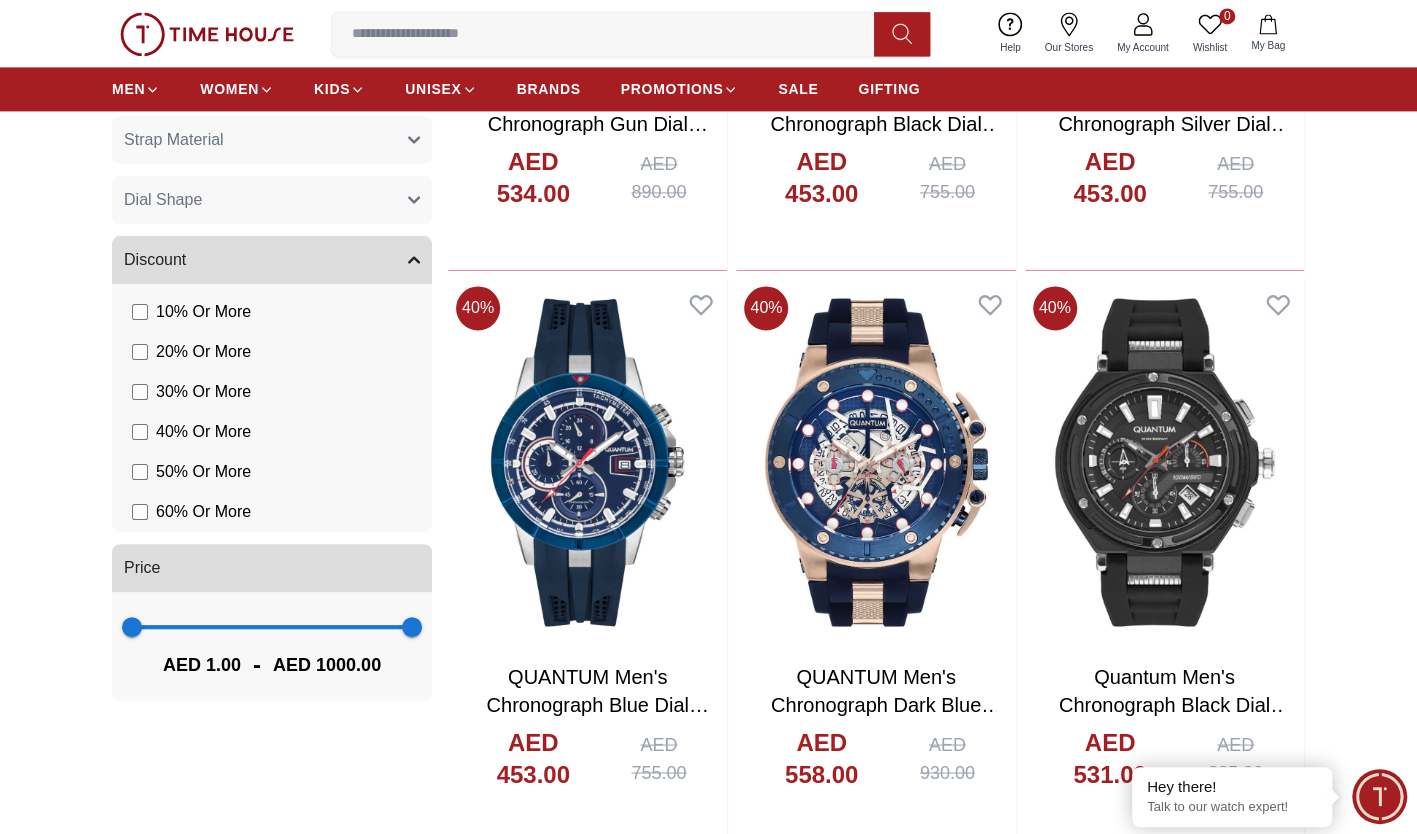 click on "50 % Or More" at bounding box center (203, 472) 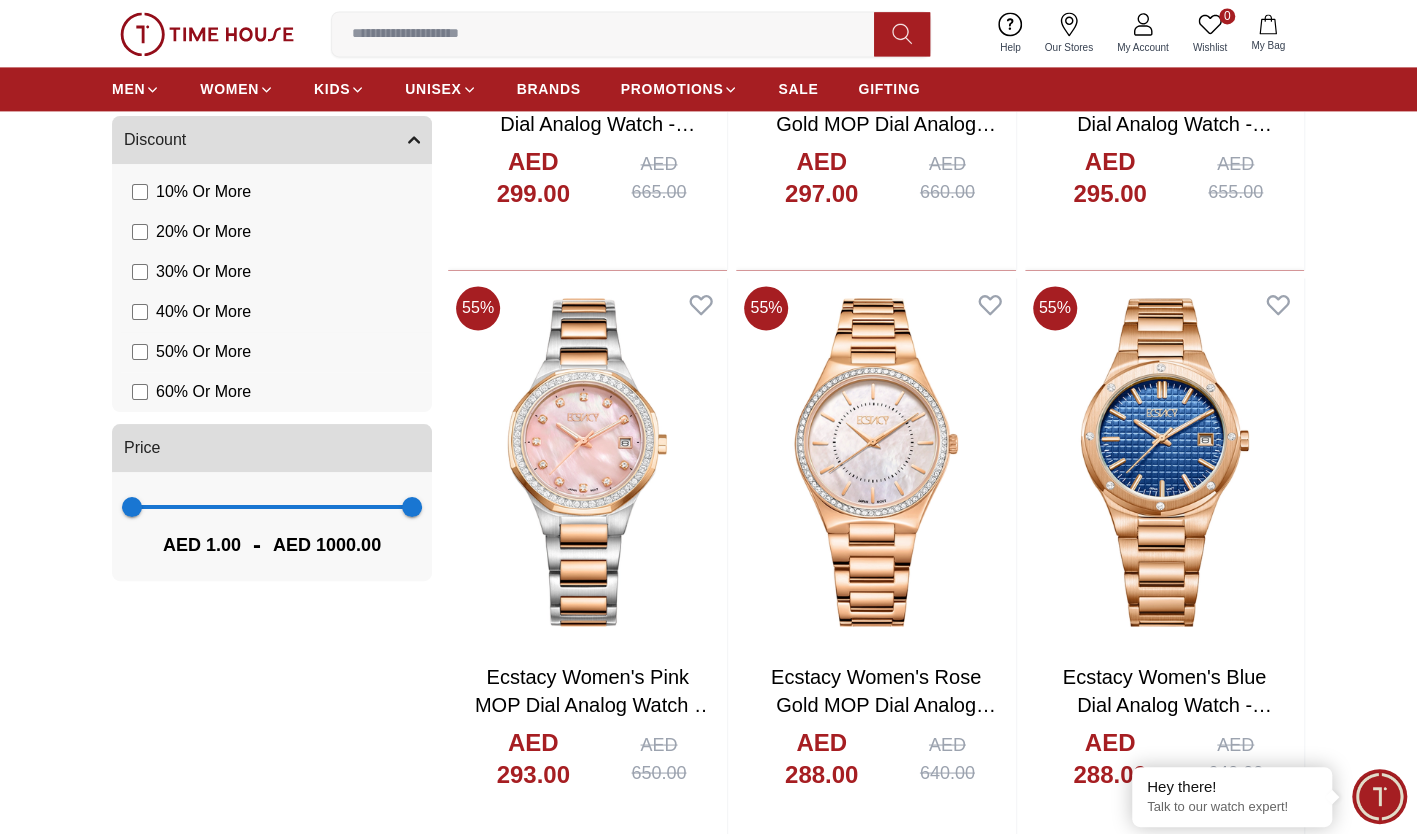 scroll, scrollTop: 1492, scrollLeft: 0, axis: vertical 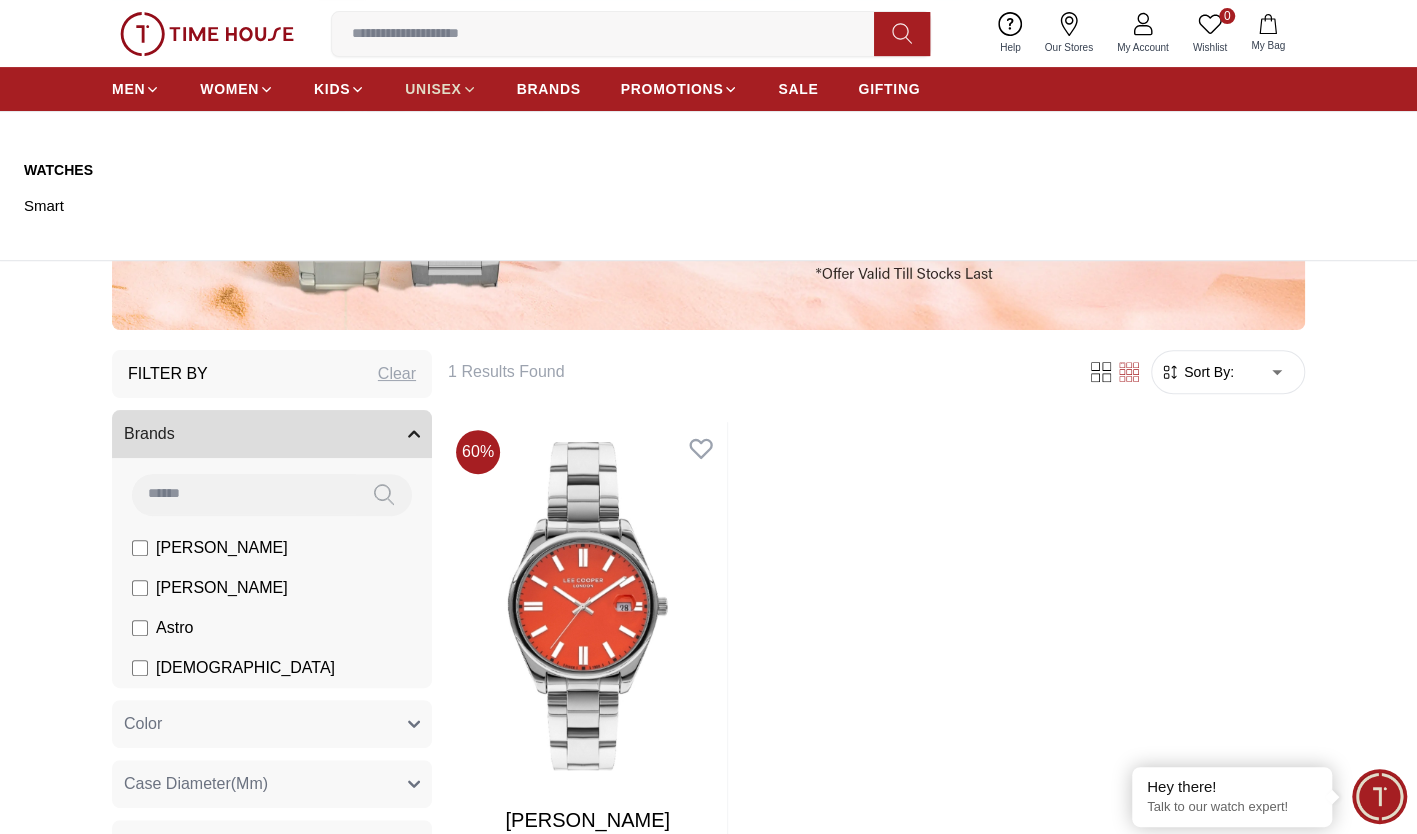 click on "UNISEX" at bounding box center (433, 89) 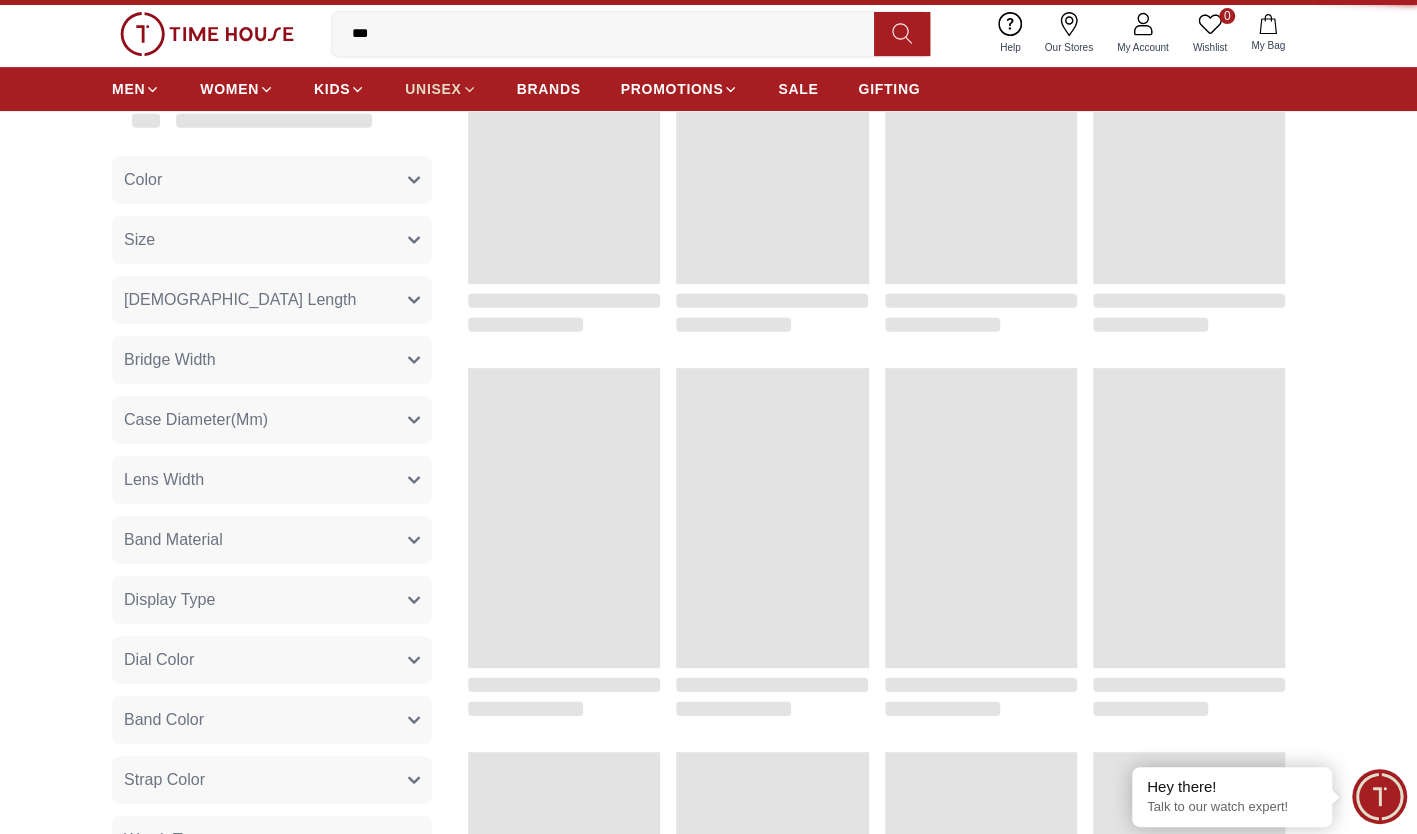 scroll, scrollTop: 0, scrollLeft: 0, axis: both 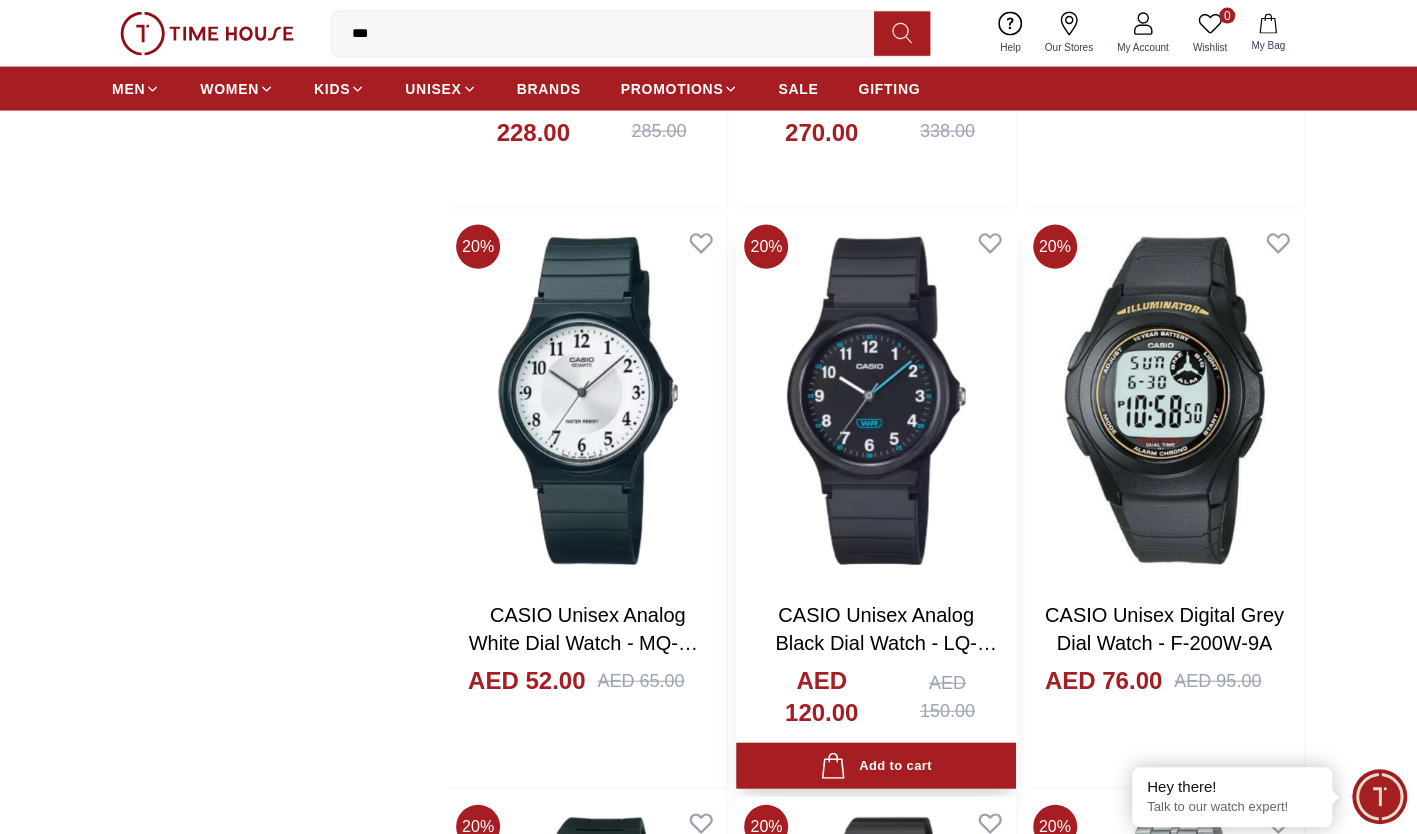 click at bounding box center [875, 401] 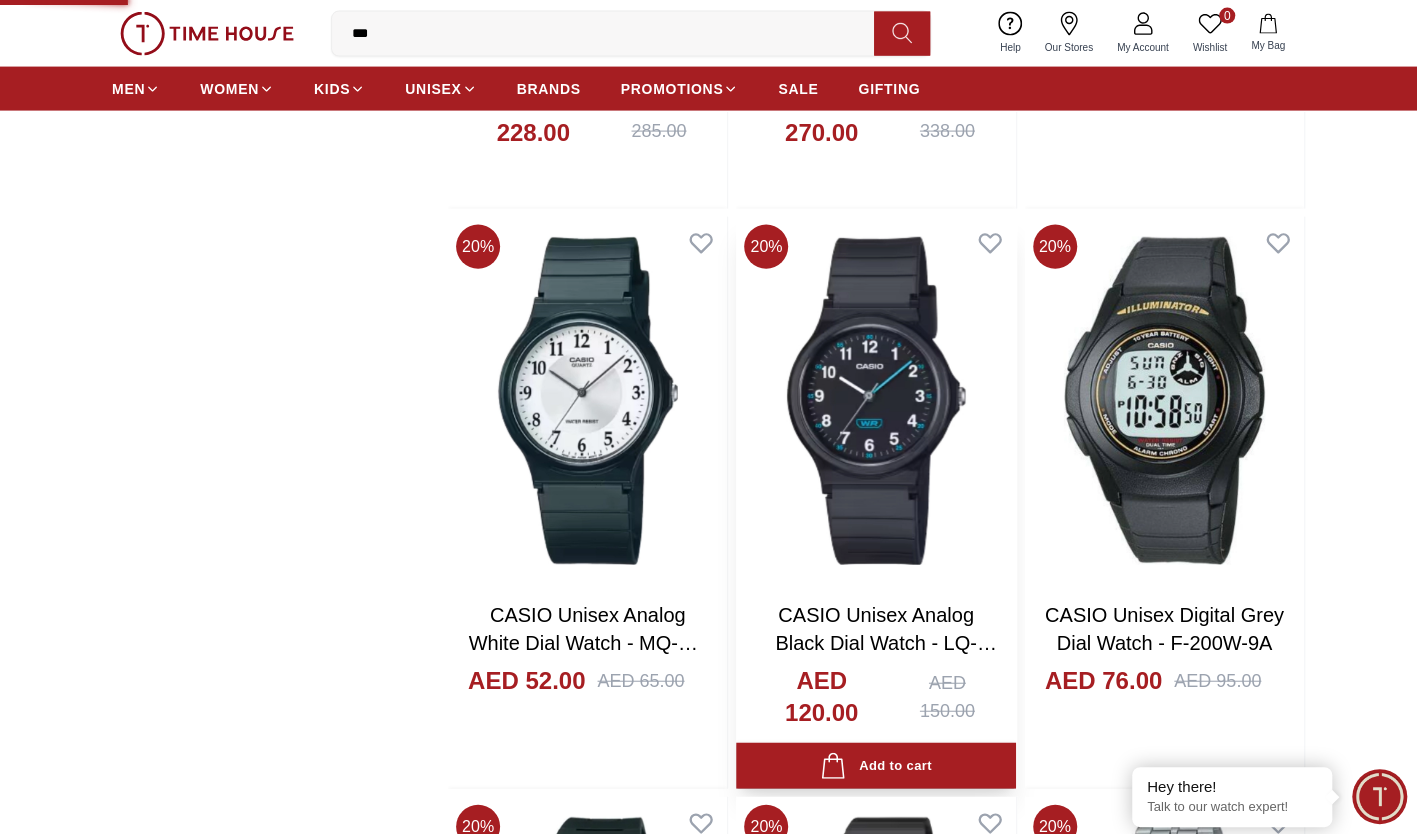 scroll, scrollTop: 0, scrollLeft: 0, axis: both 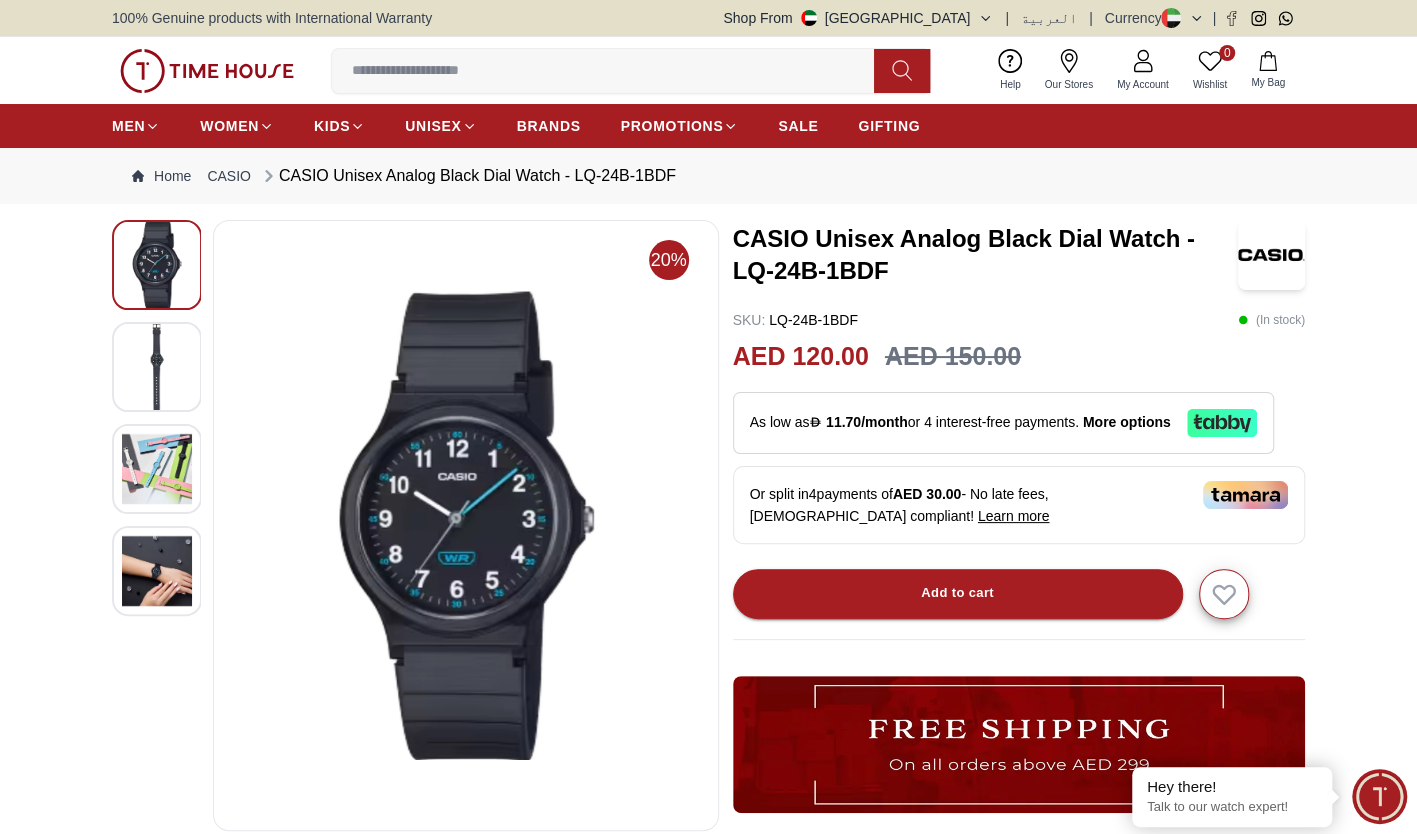 click at bounding box center [157, 367] 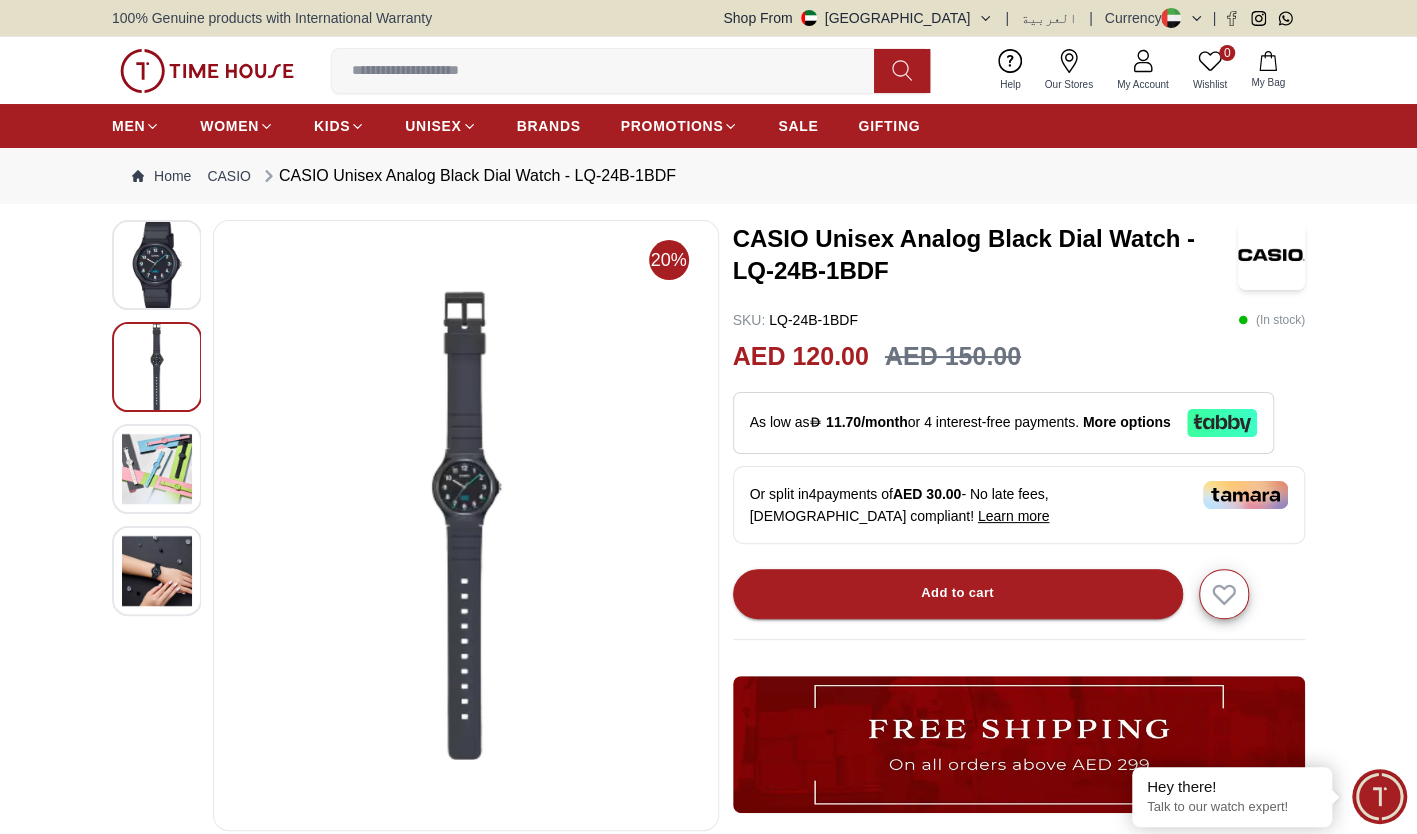 click at bounding box center (157, 469) 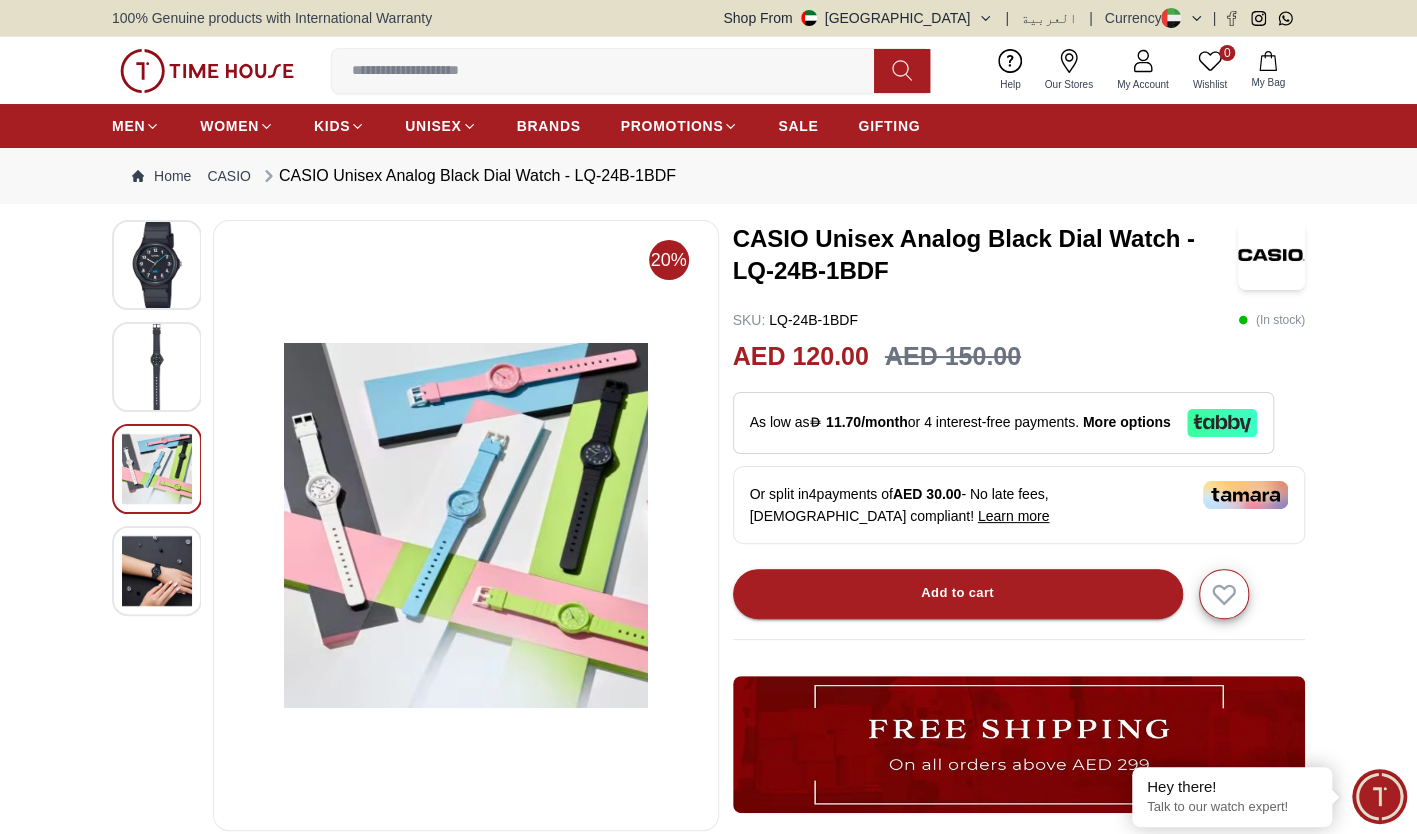 click at bounding box center (157, 571) 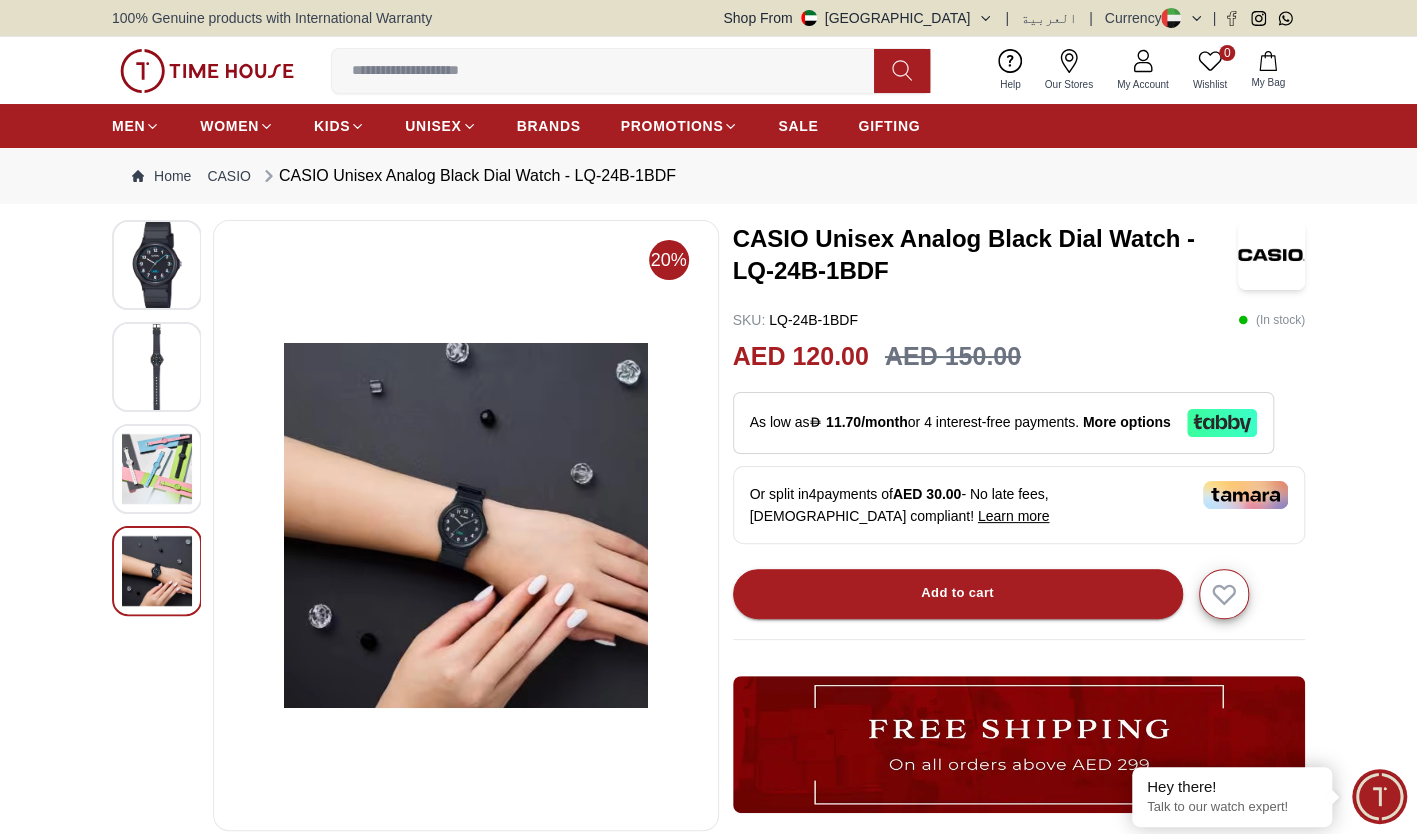 click at bounding box center (157, 469) 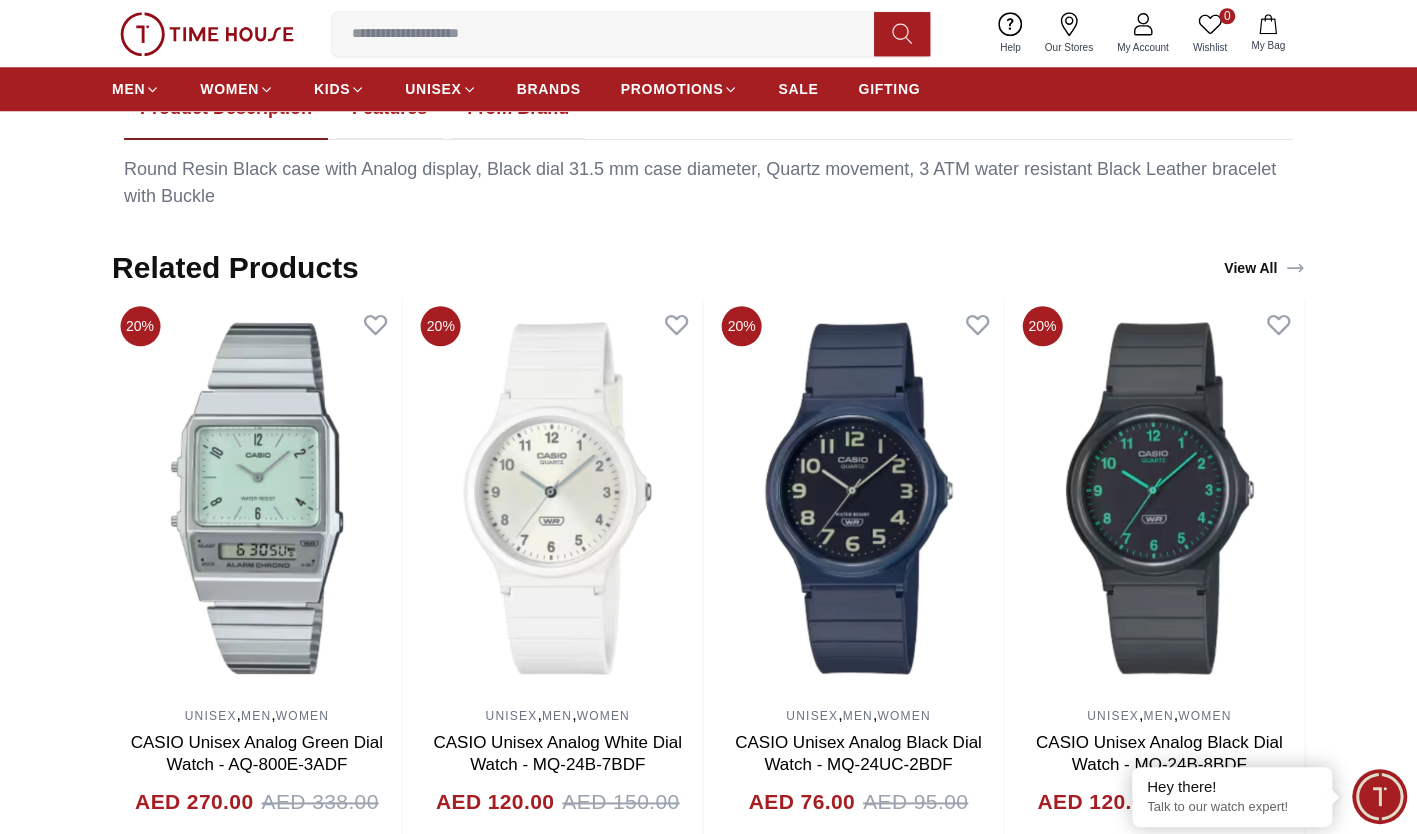 scroll, scrollTop: 1030, scrollLeft: 0, axis: vertical 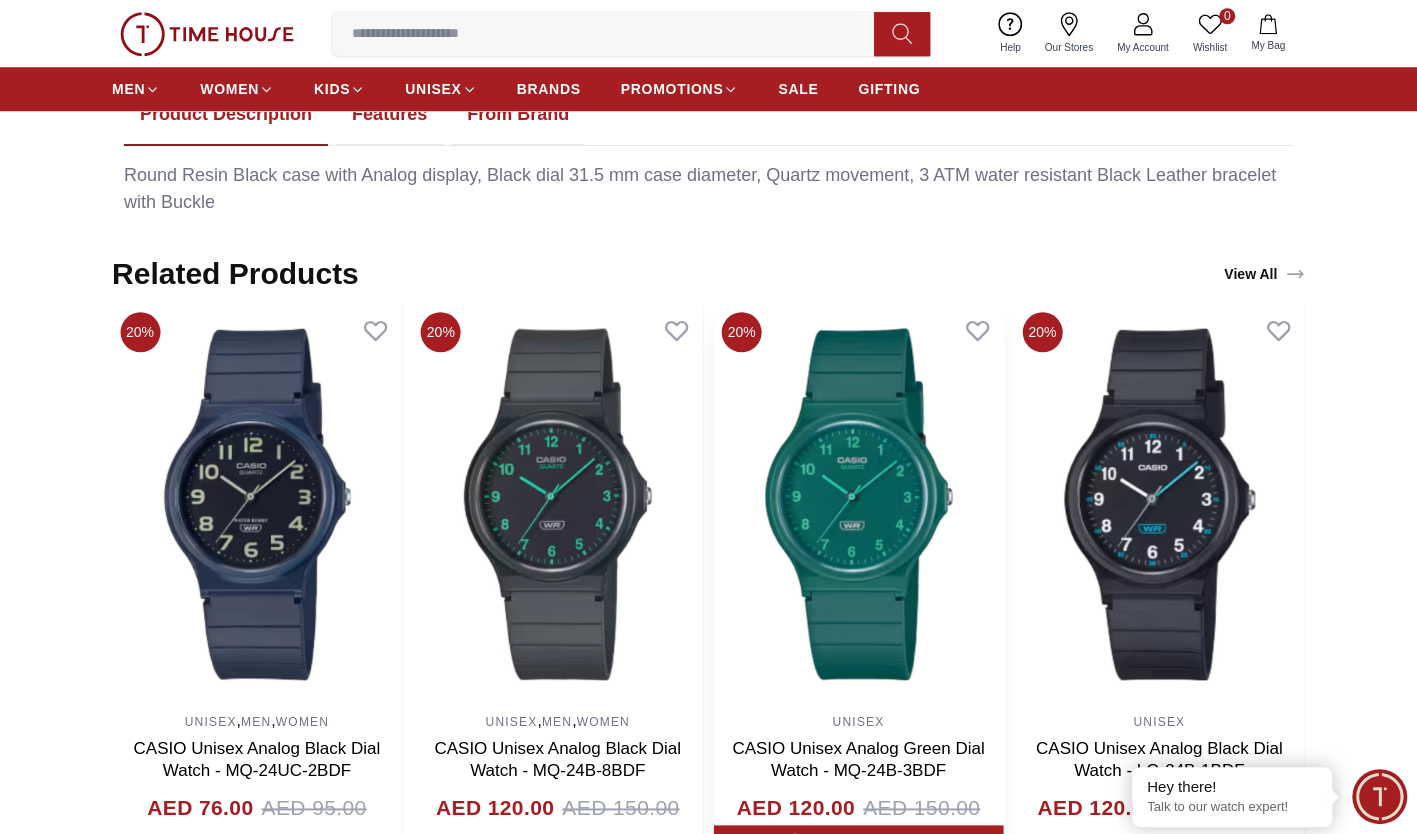 click at bounding box center [859, 504] 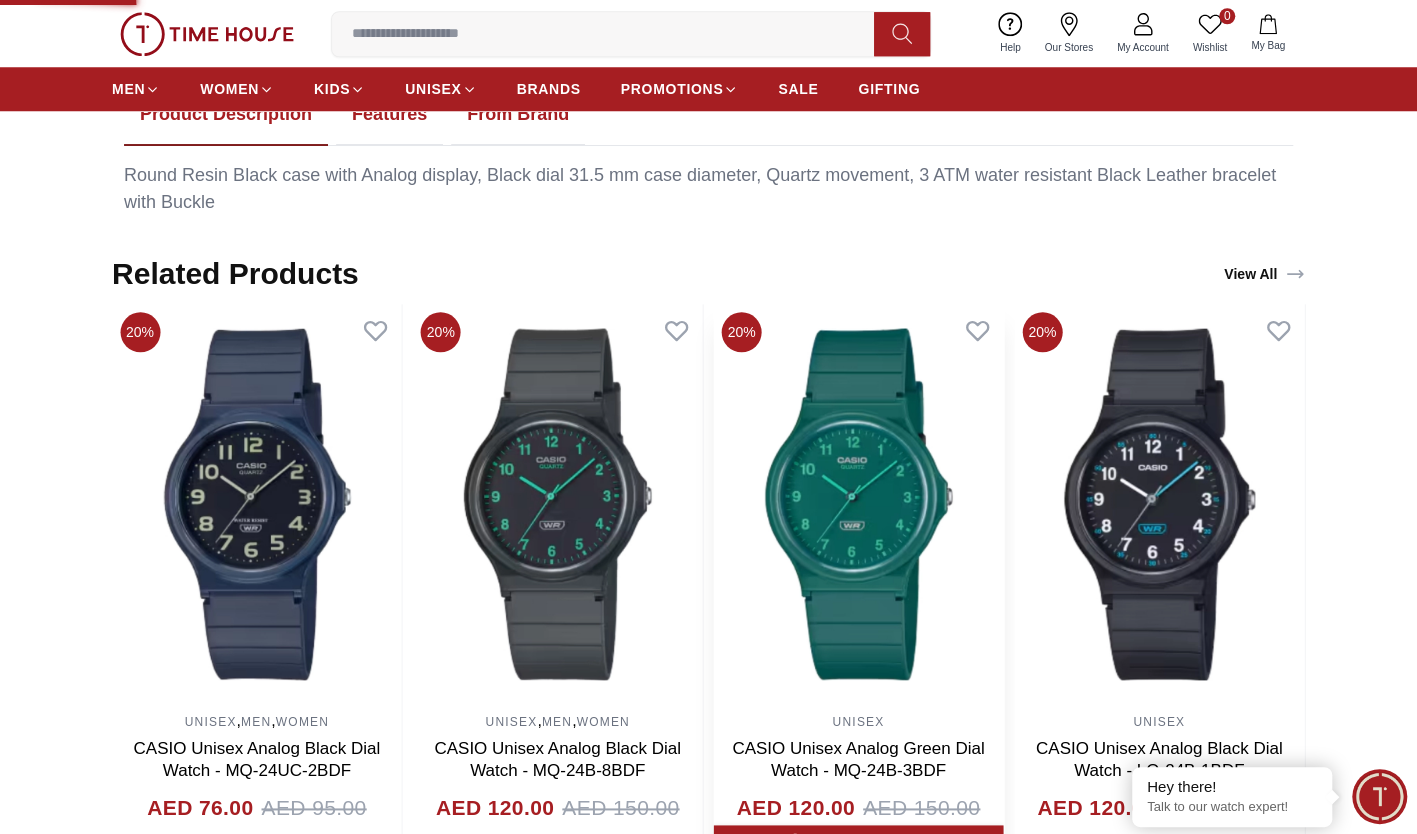 scroll, scrollTop: 0, scrollLeft: 0, axis: both 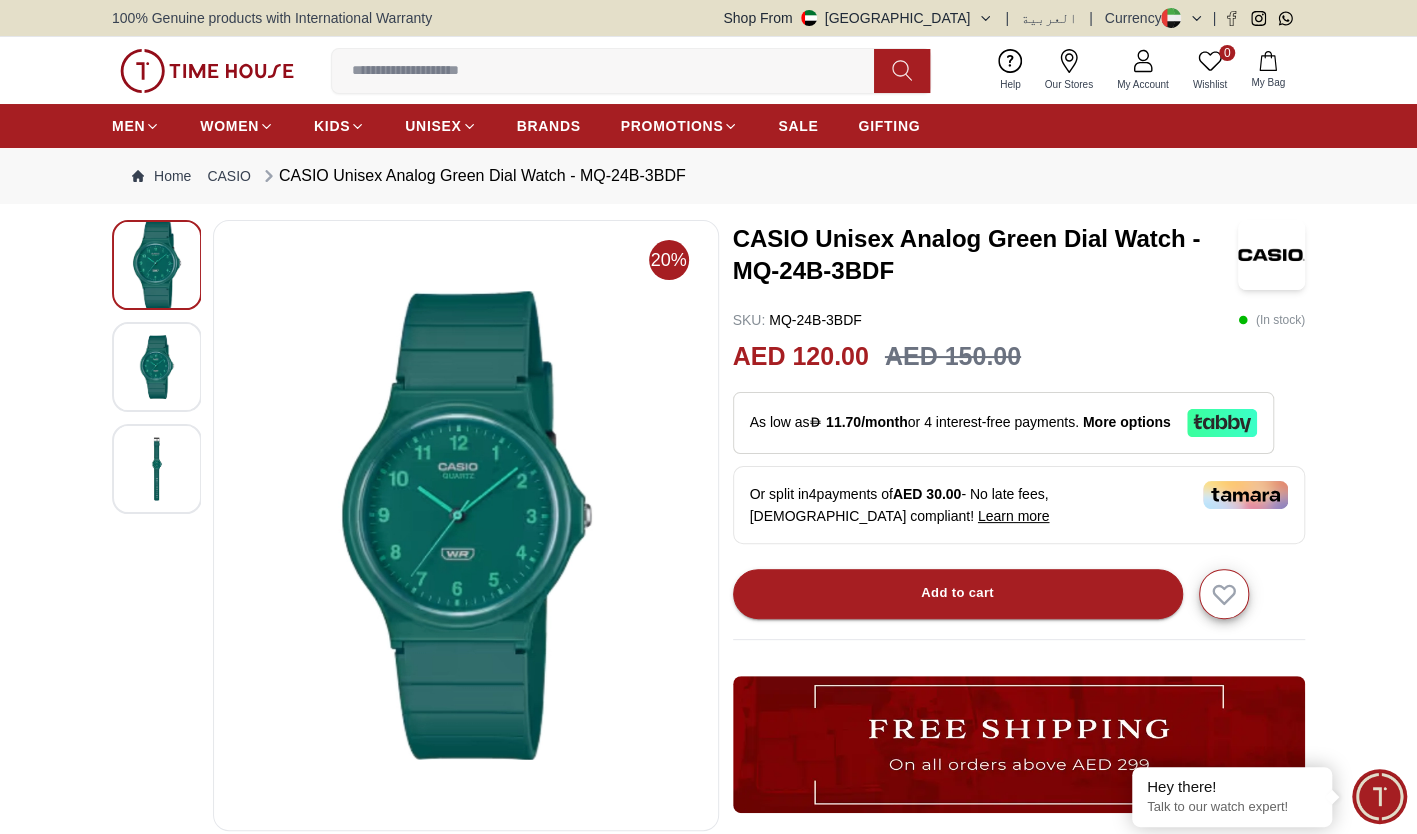 click at bounding box center [157, 366] 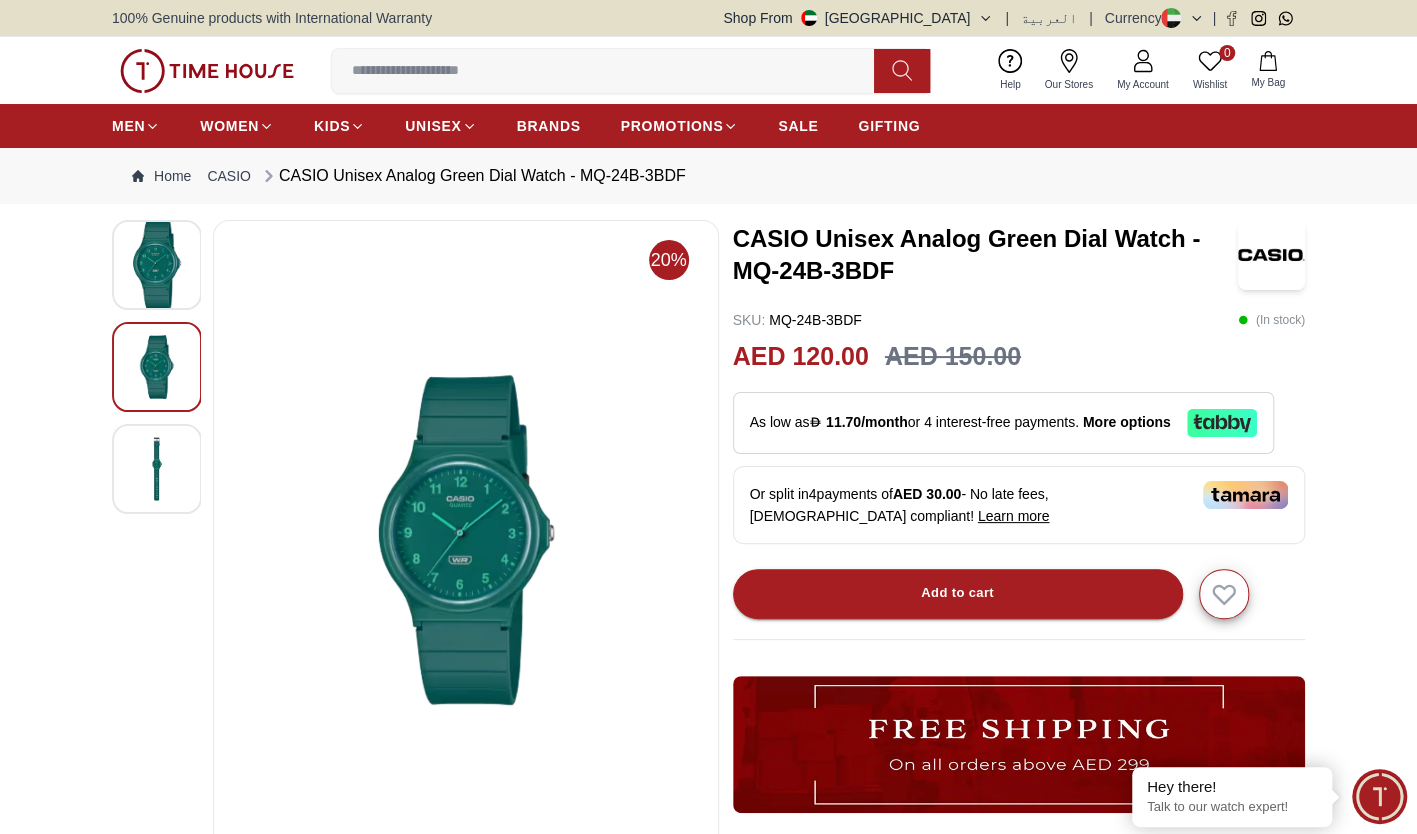 click at bounding box center [157, 468] 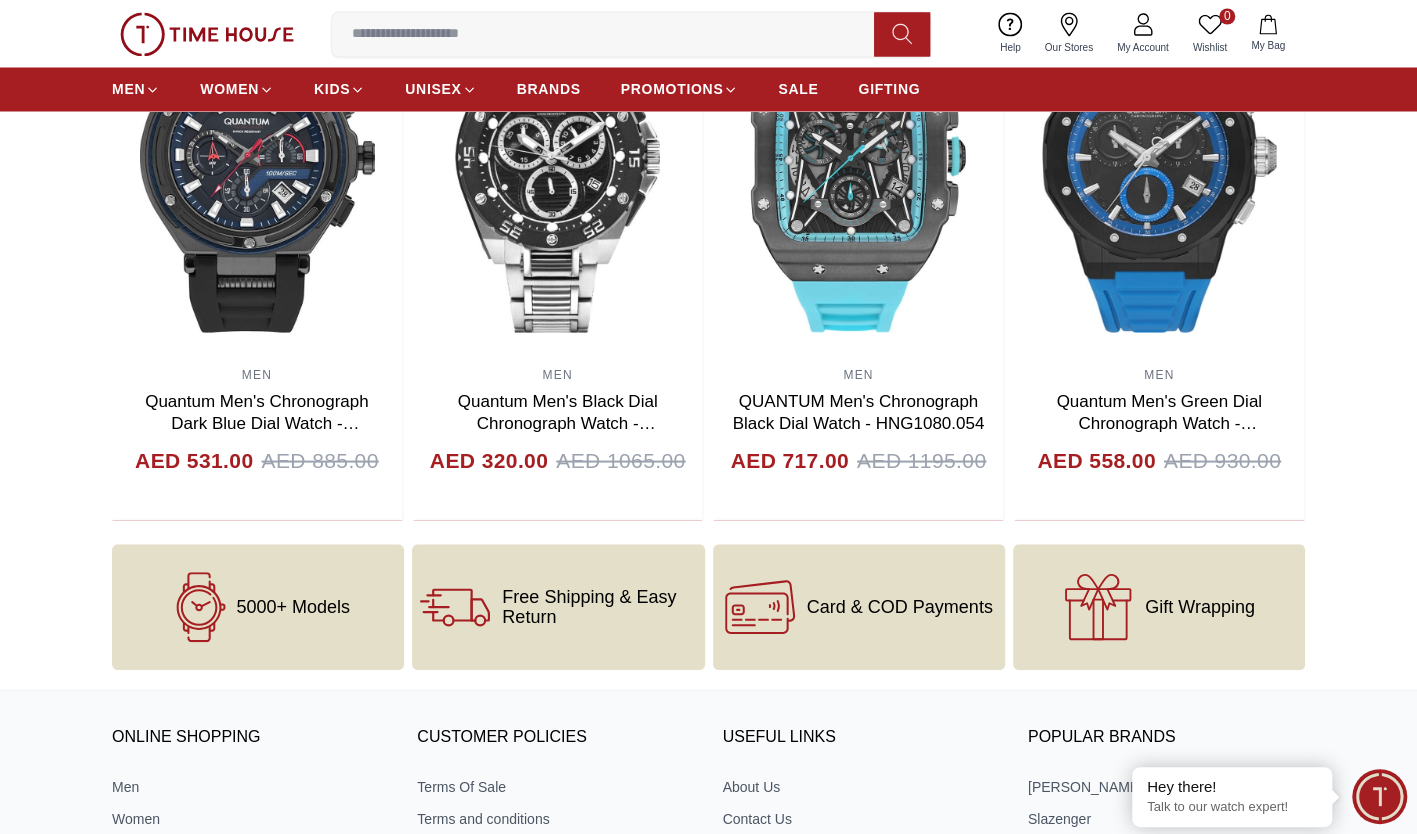 scroll, scrollTop: 1996, scrollLeft: 0, axis: vertical 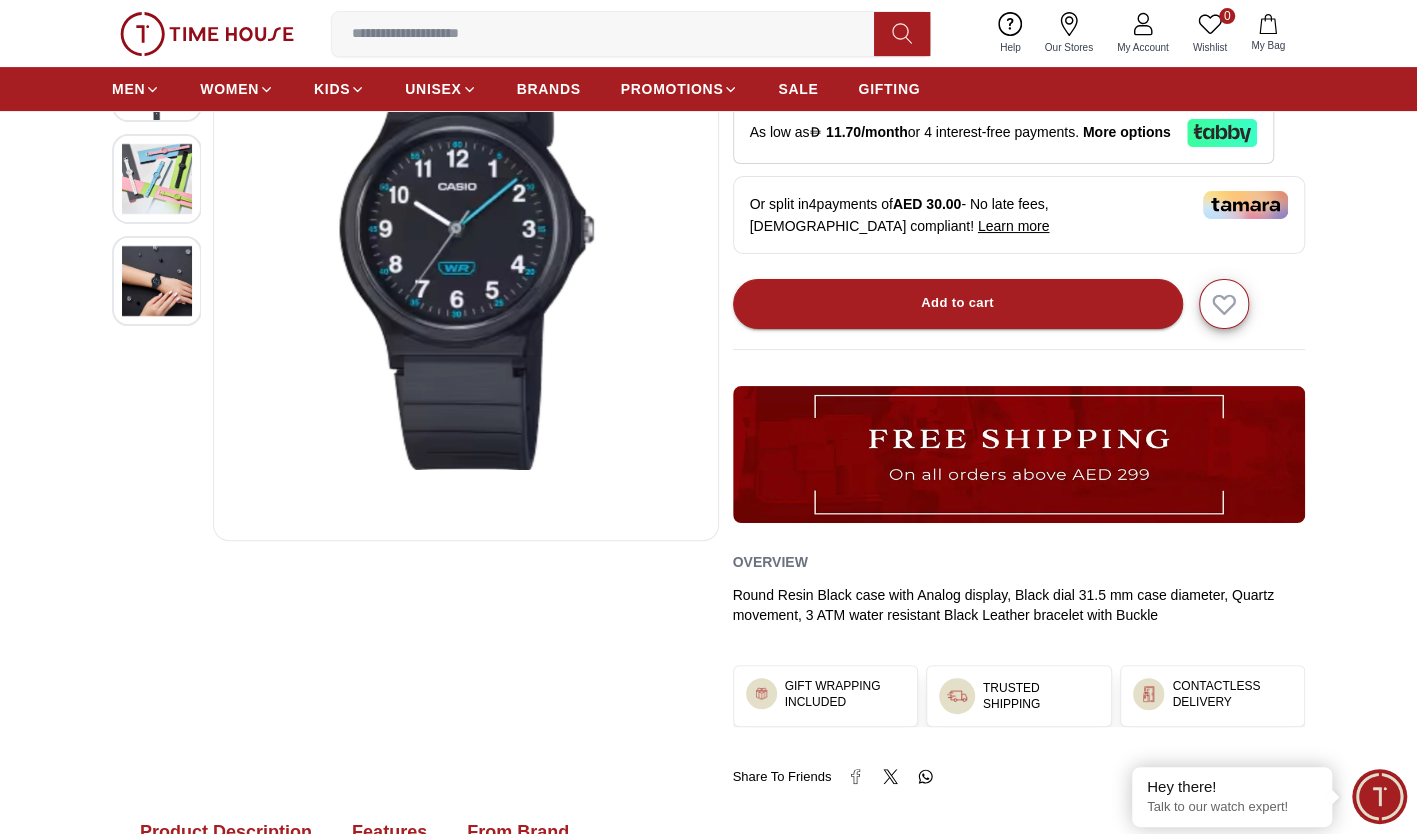 click at bounding box center (157, 179) 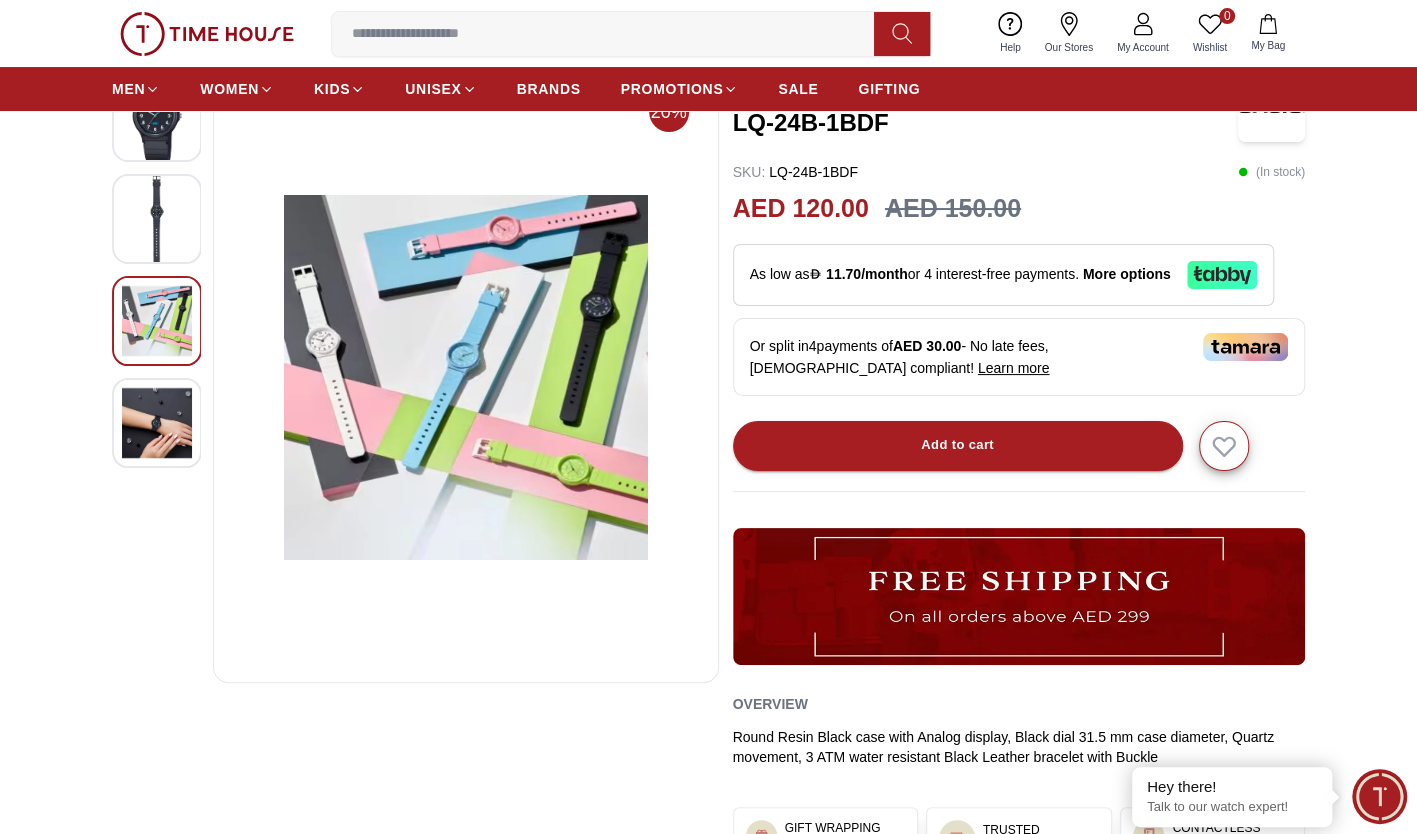 scroll, scrollTop: 117, scrollLeft: 0, axis: vertical 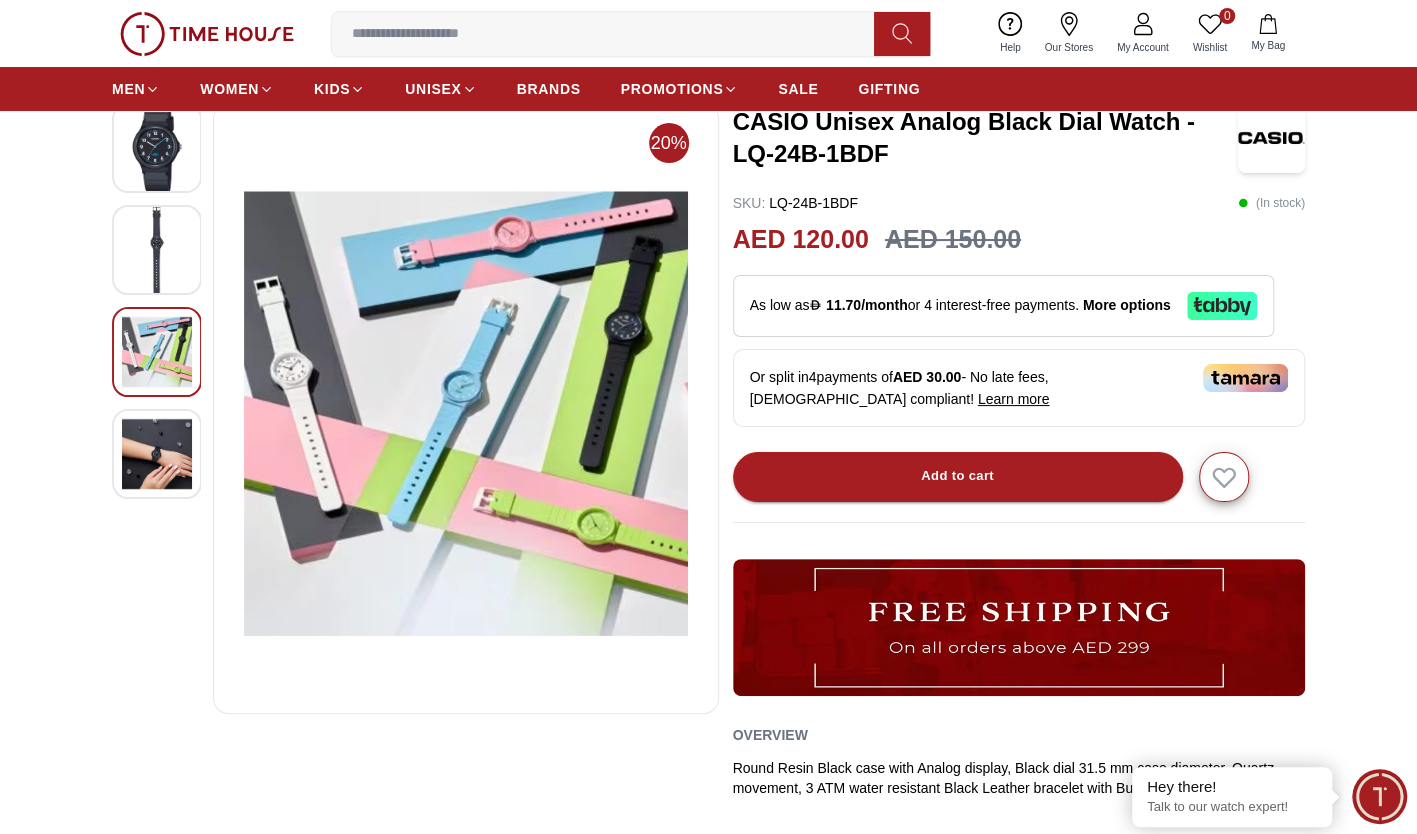 click at bounding box center (466, 408) 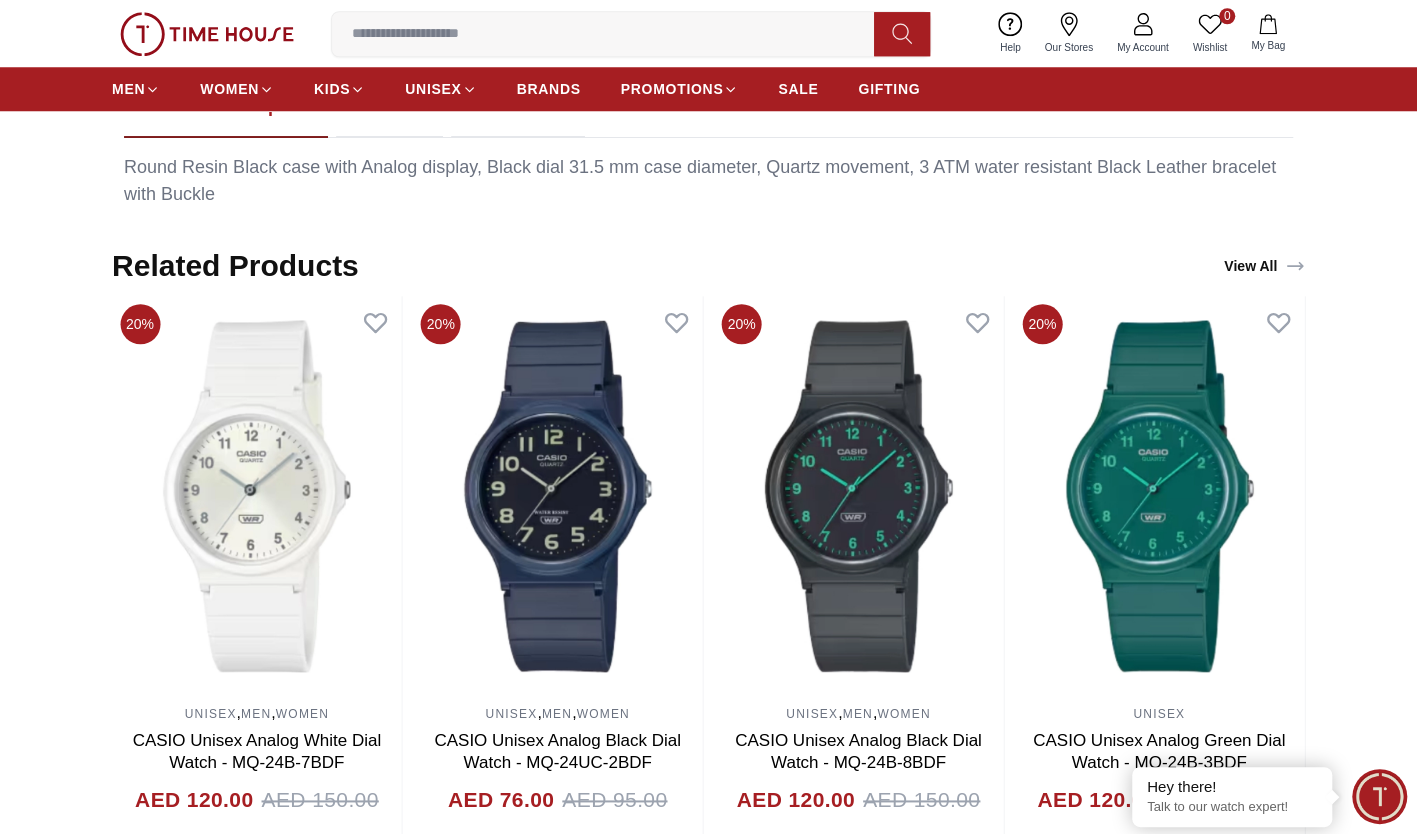 scroll, scrollTop: 1038, scrollLeft: 0, axis: vertical 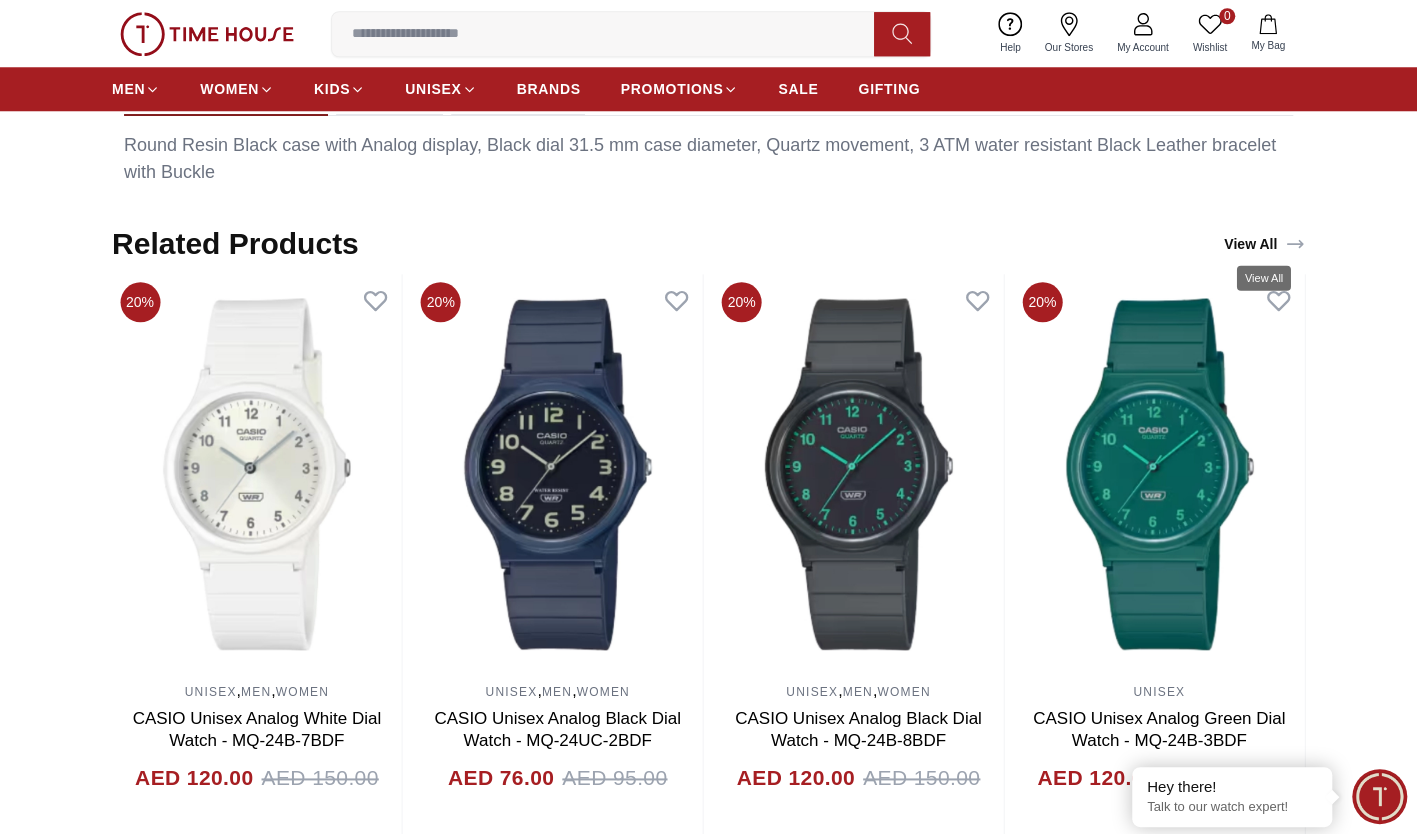 click 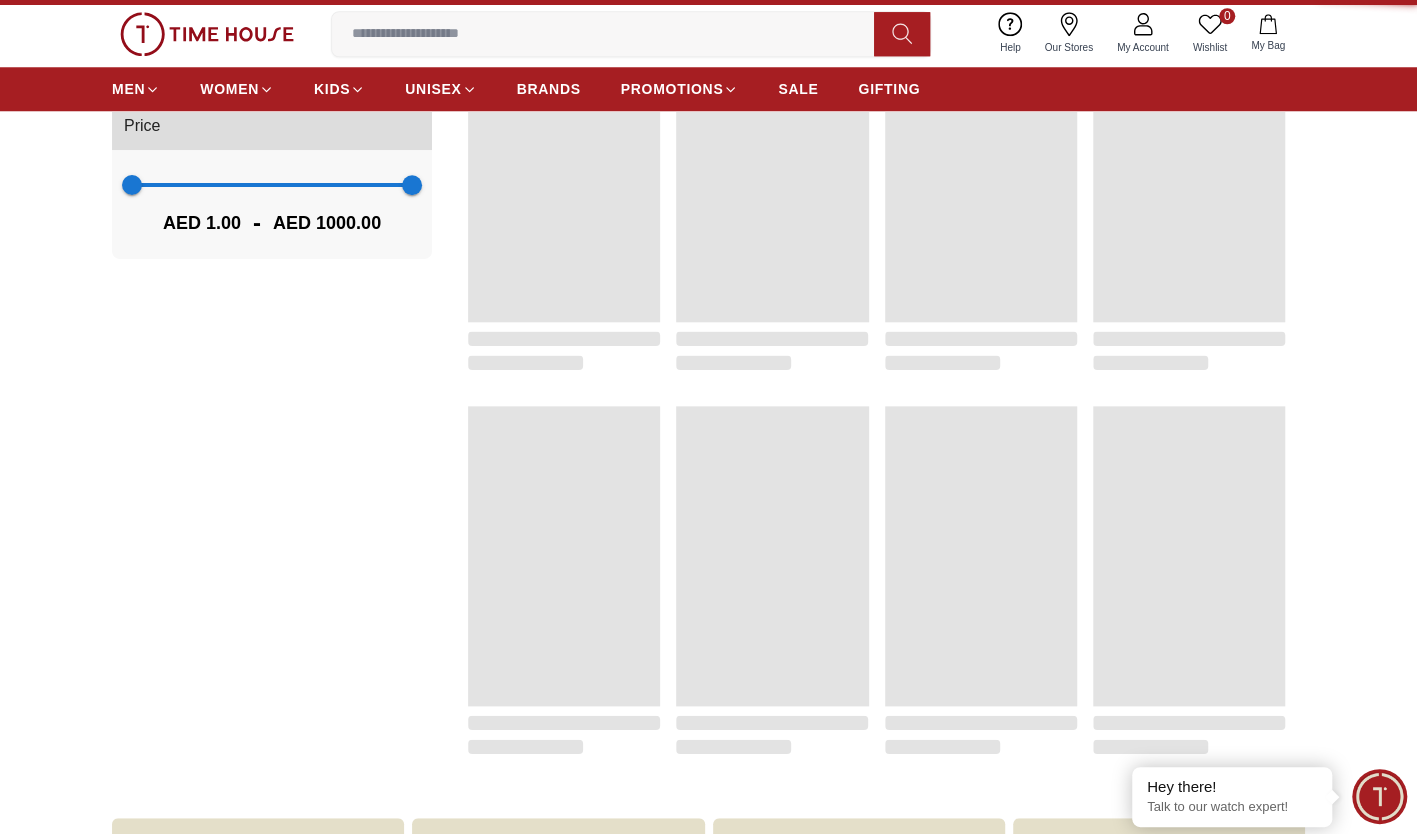 scroll, scrollTop: 0, scrollLeft: 0, axis: both 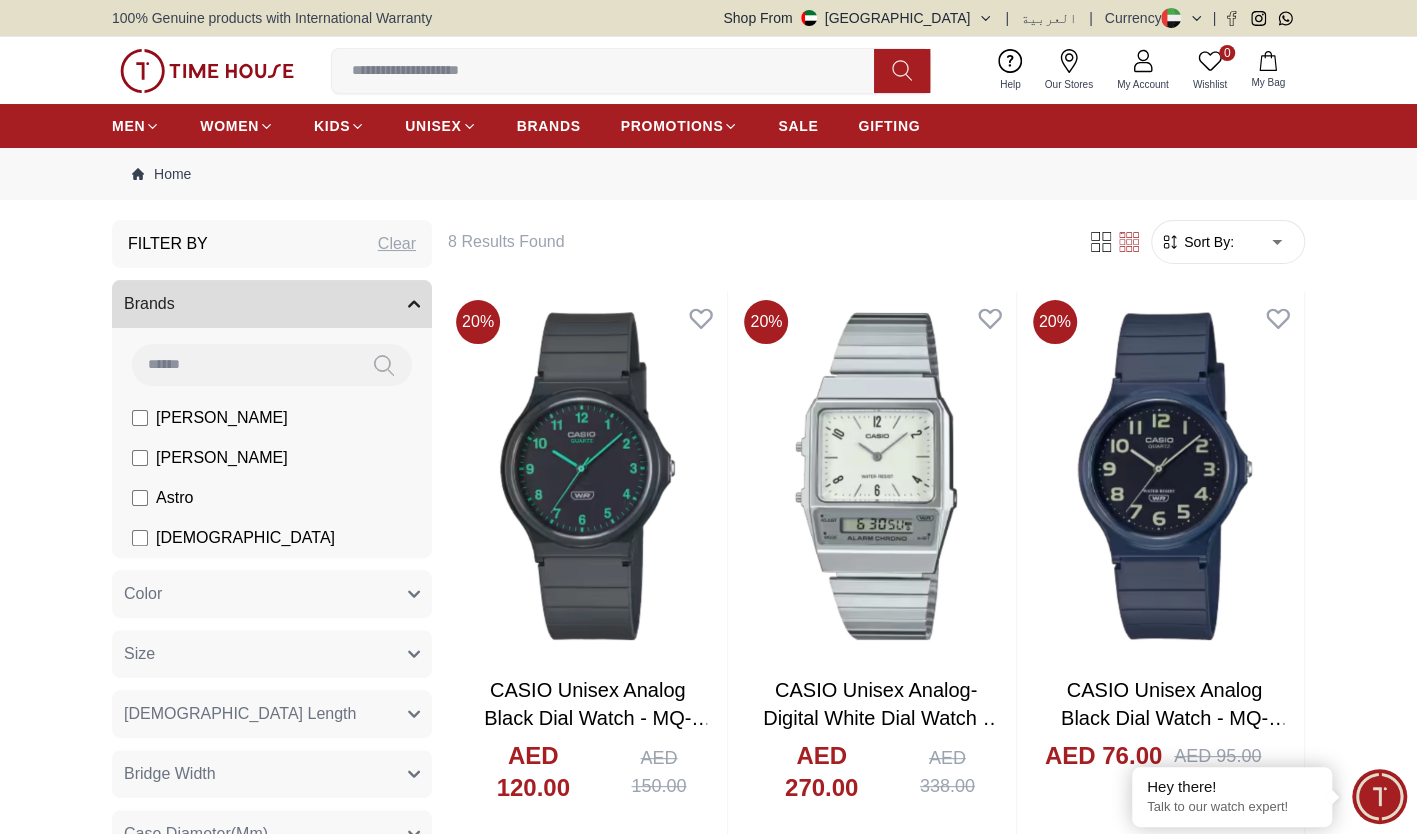 click at bounding box center [611, 71] 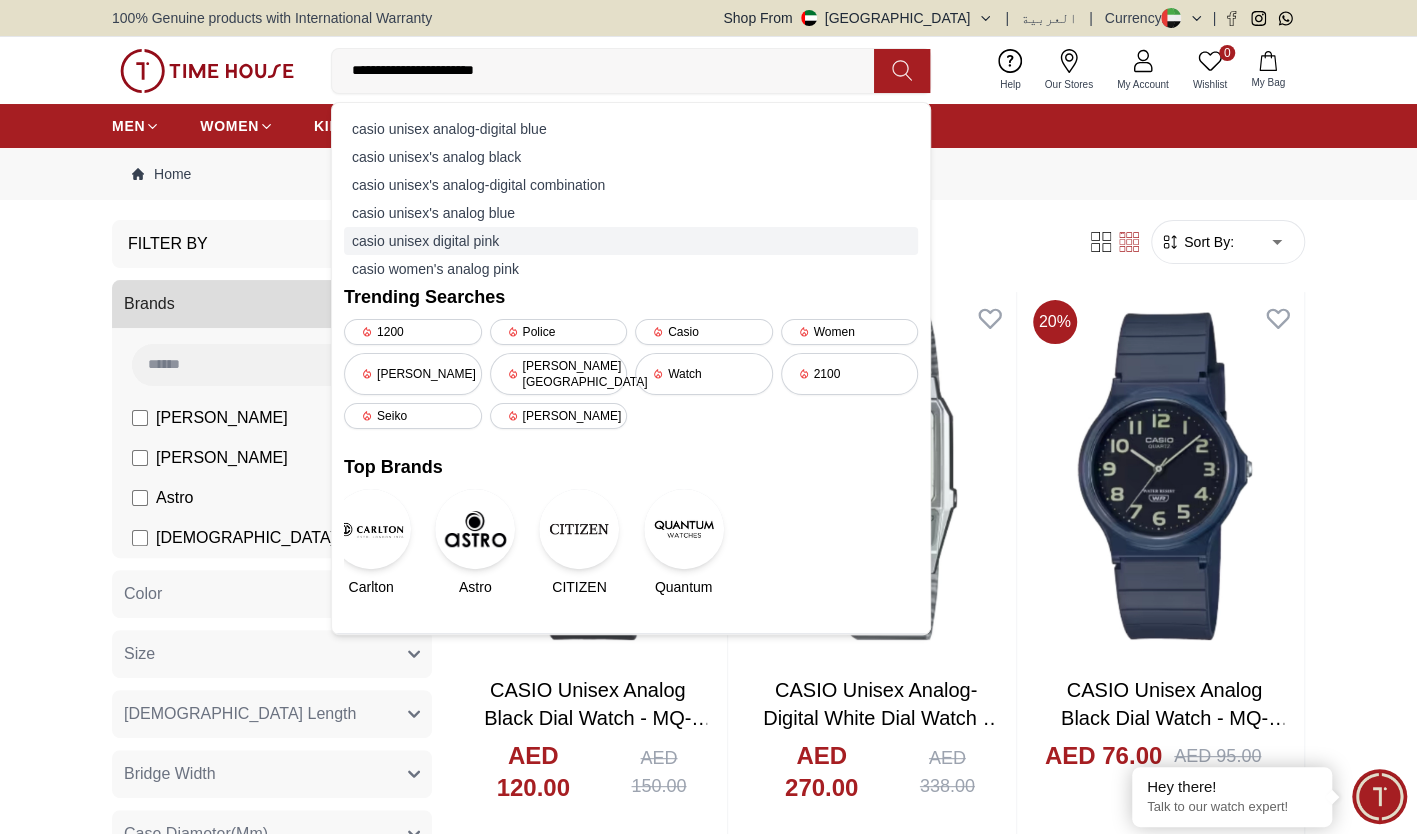 type on "**********" 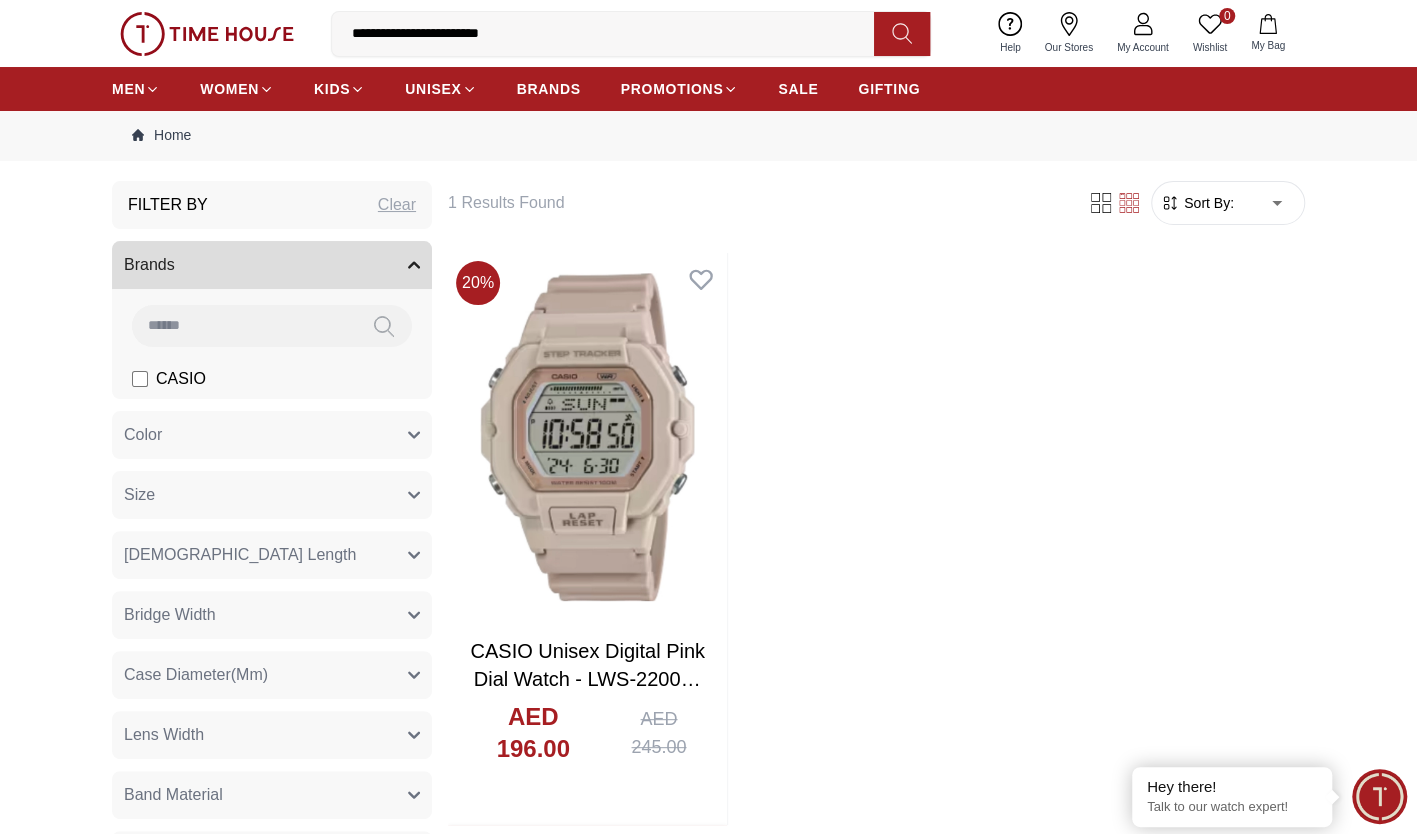 scroll, scrollTop: 0, scrollLeft: 0, axis: both 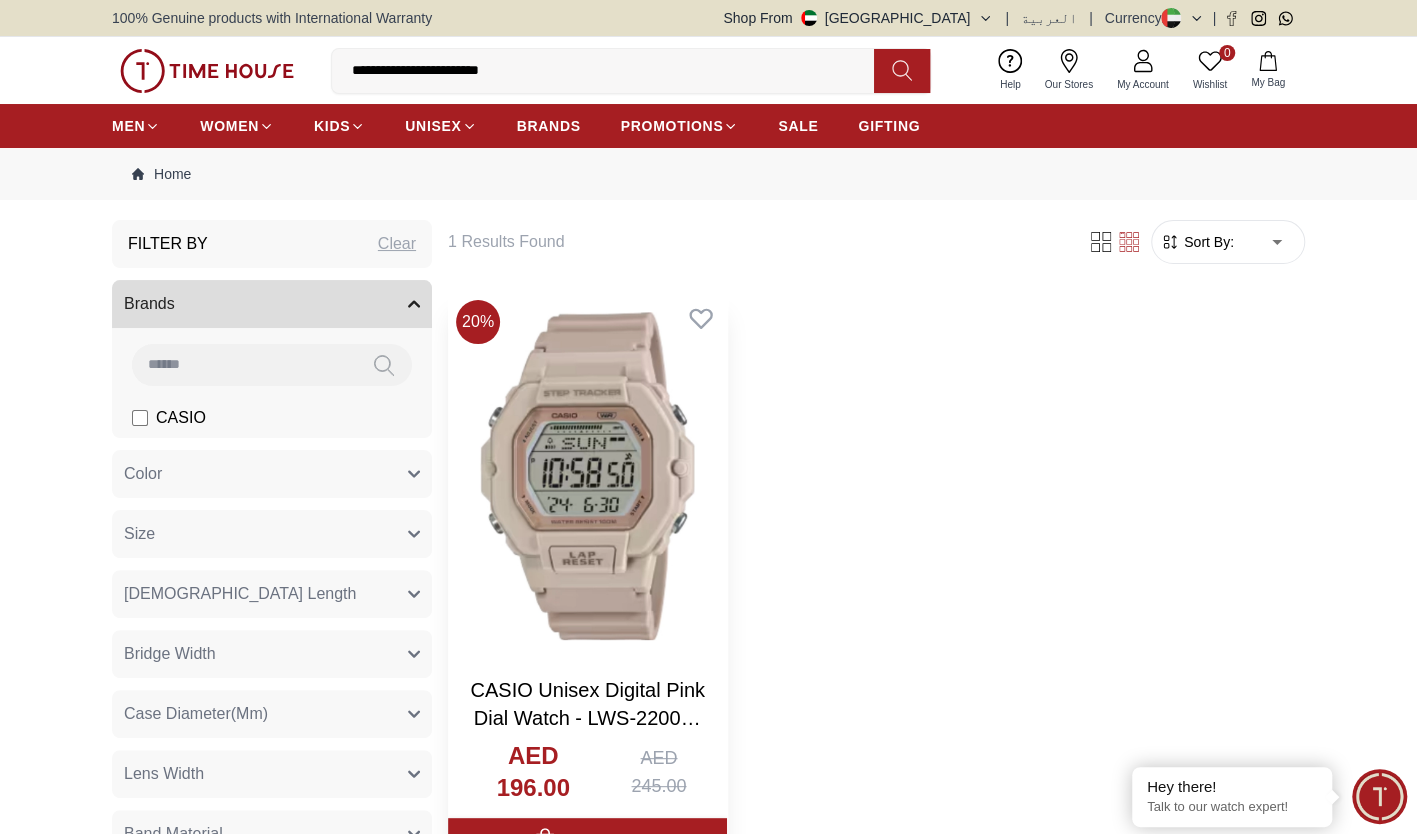click at bounding box center [587, 476] 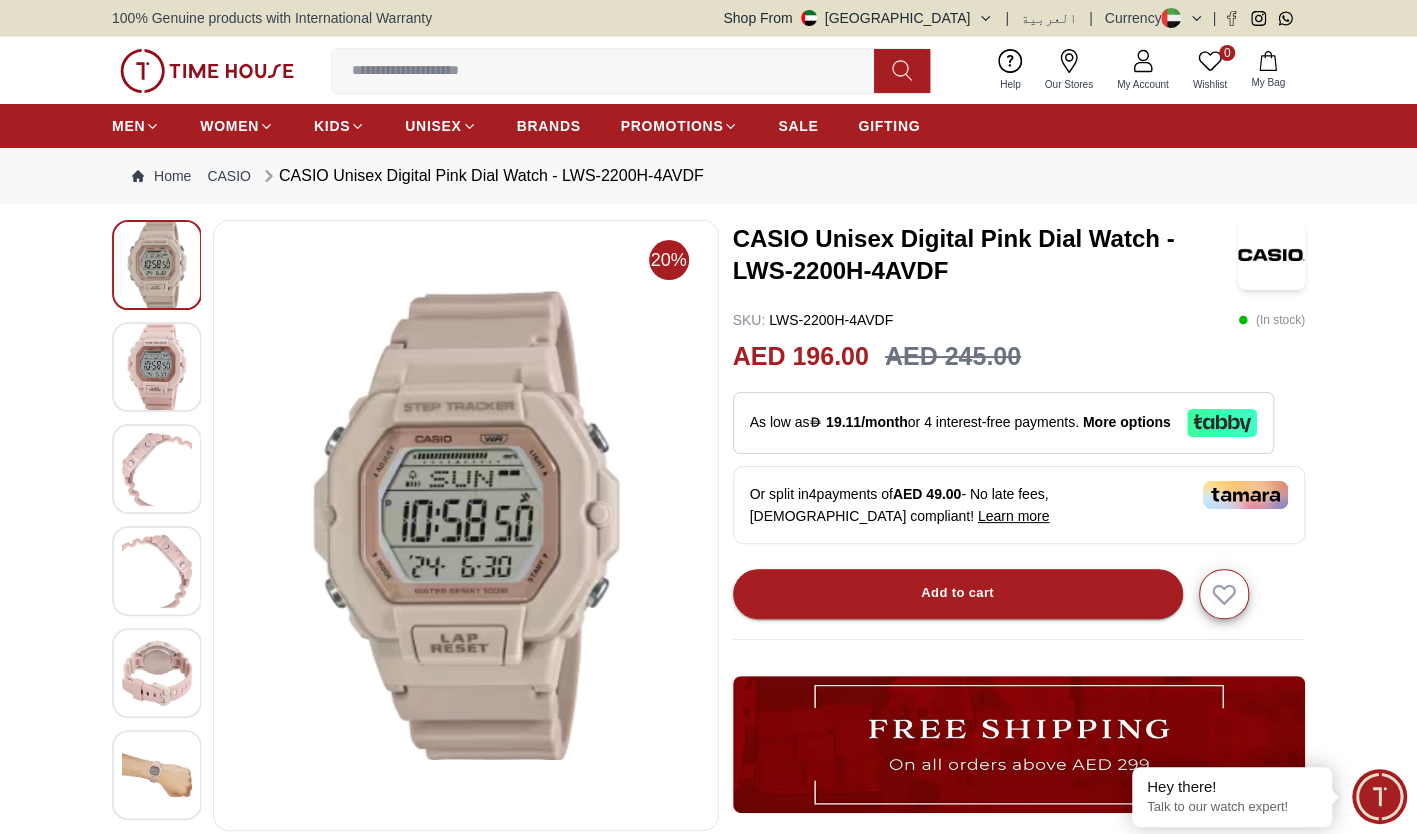click at bounding box center [157, 367] 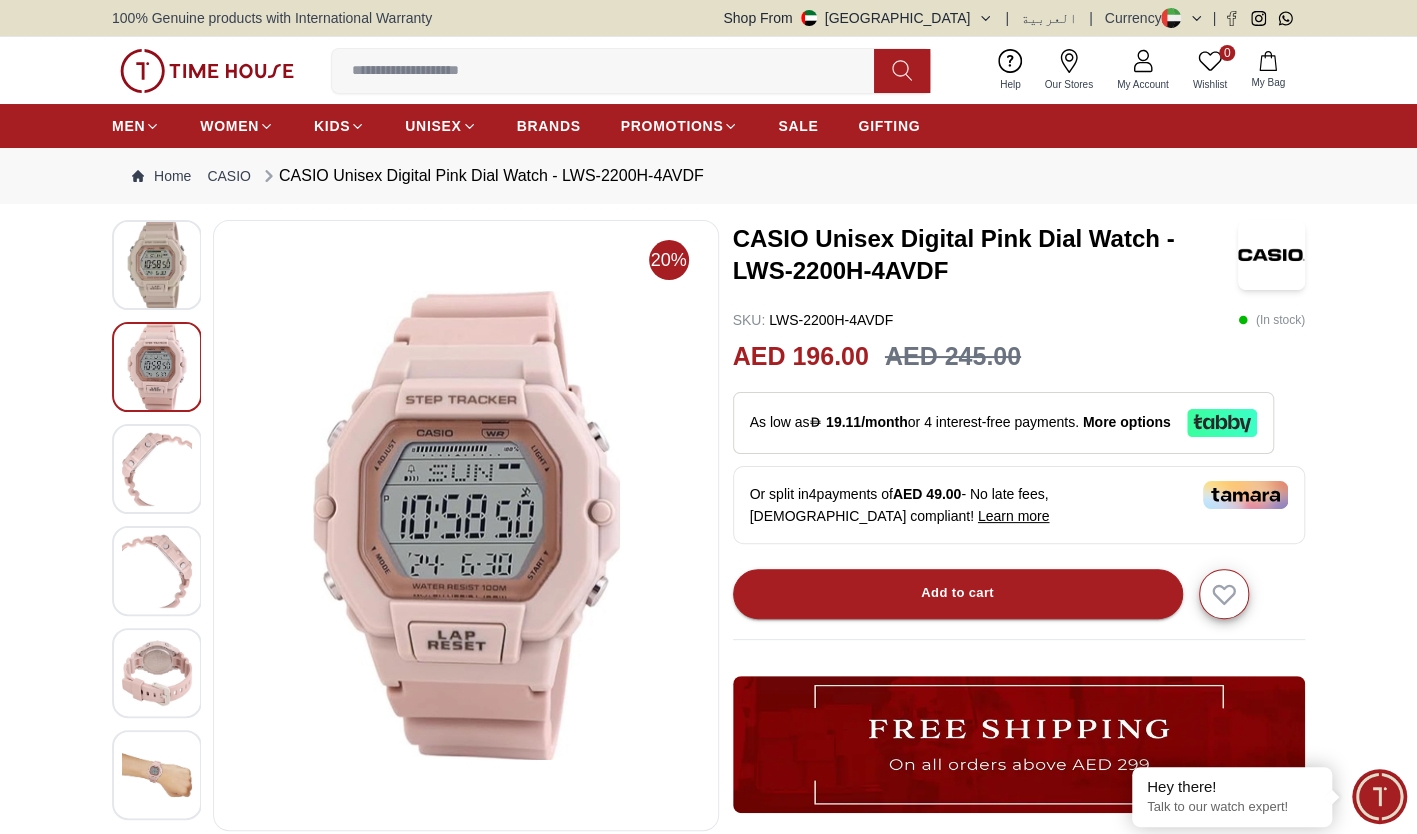 click at bounding box center [157, 469] 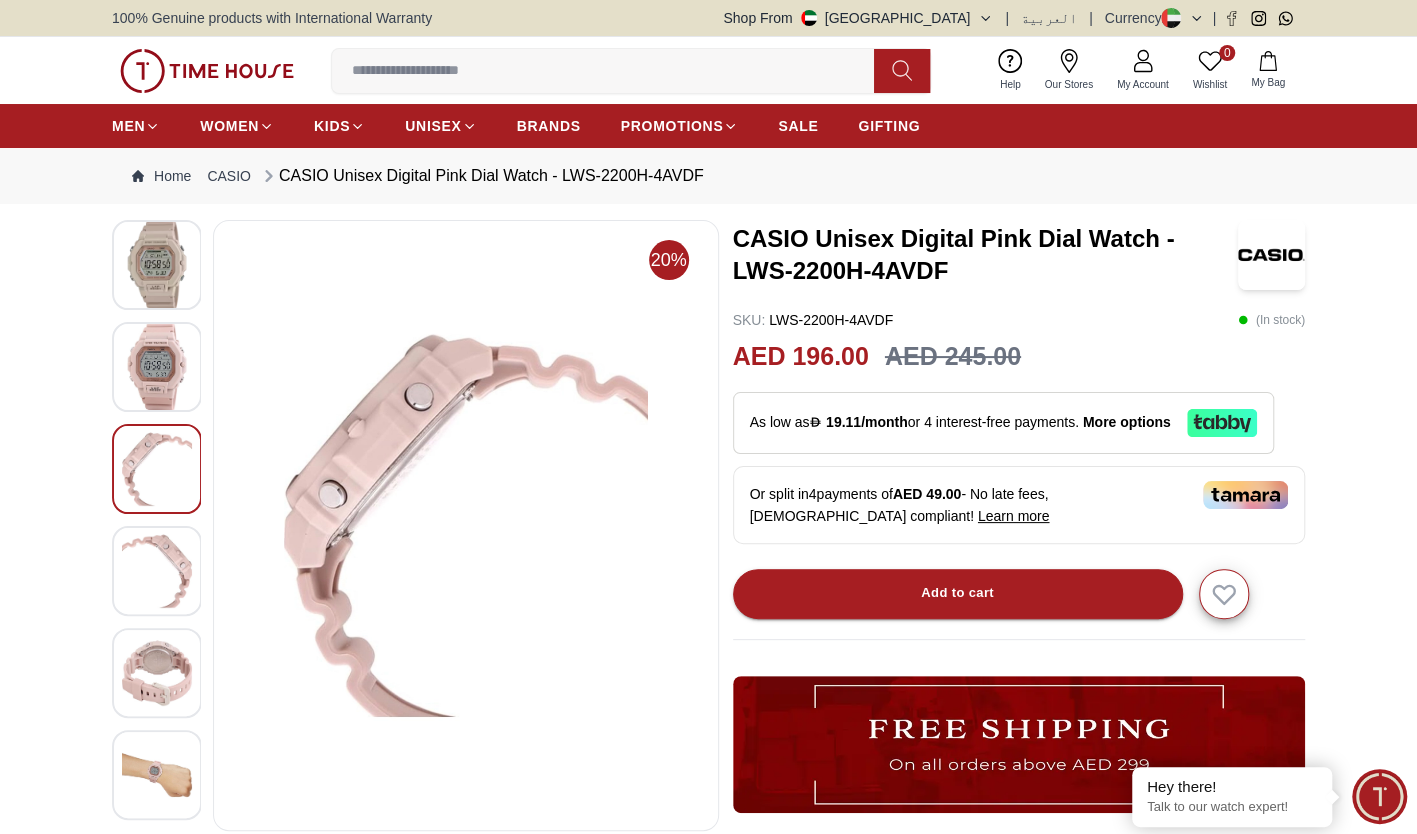 click at bounding box center [157, 571] 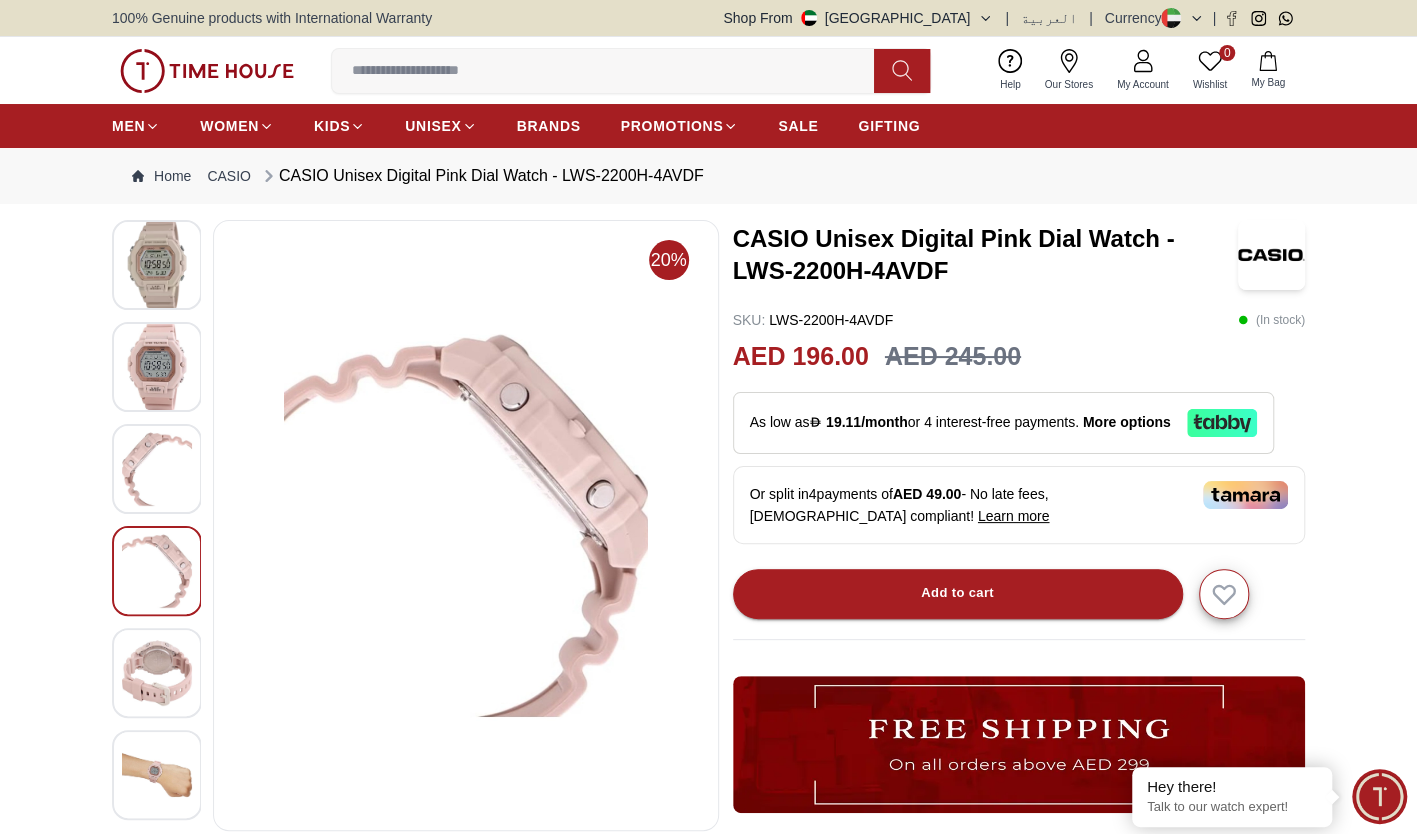 click at bounding box center [157, 673] 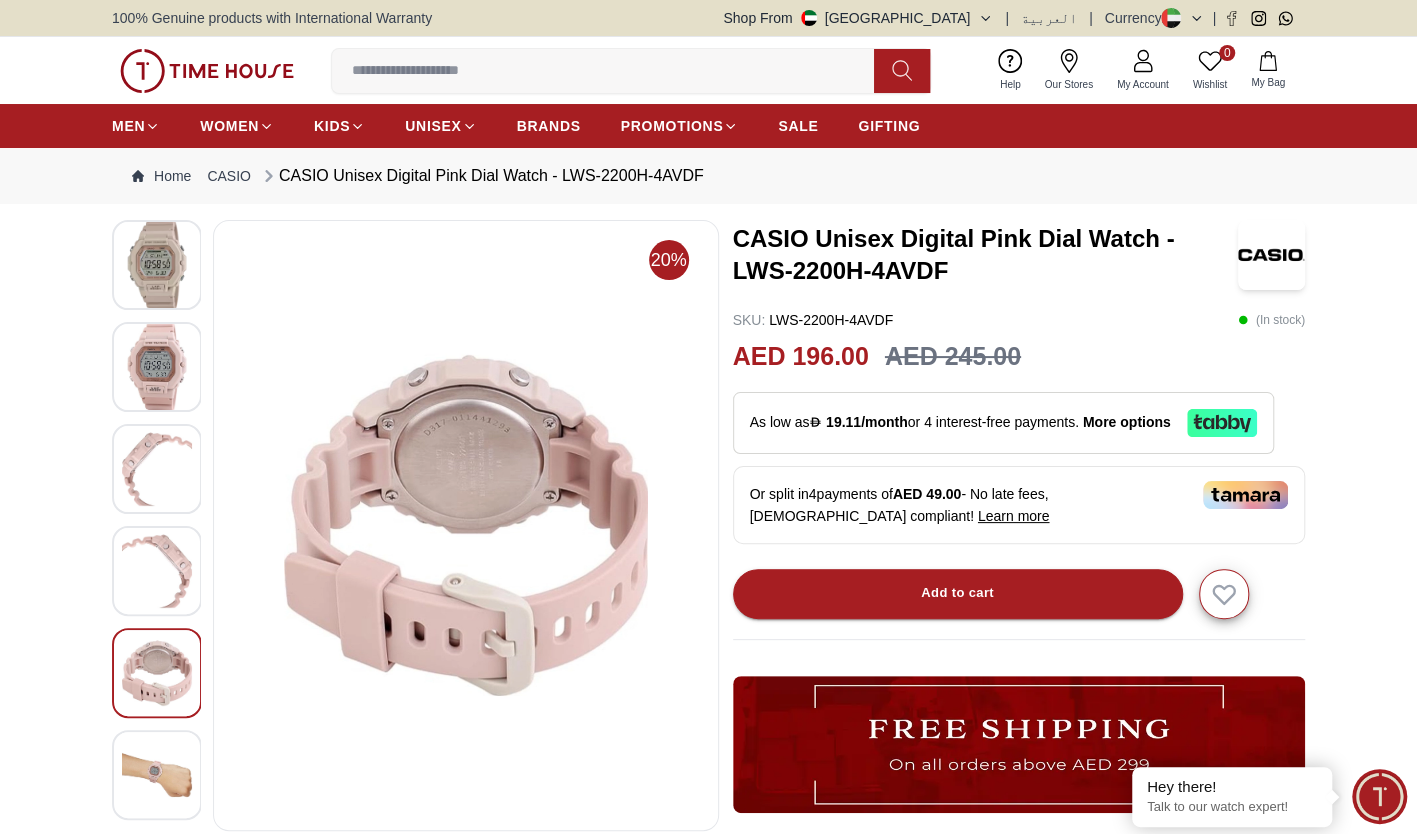 click at bounding box center [157, 775] 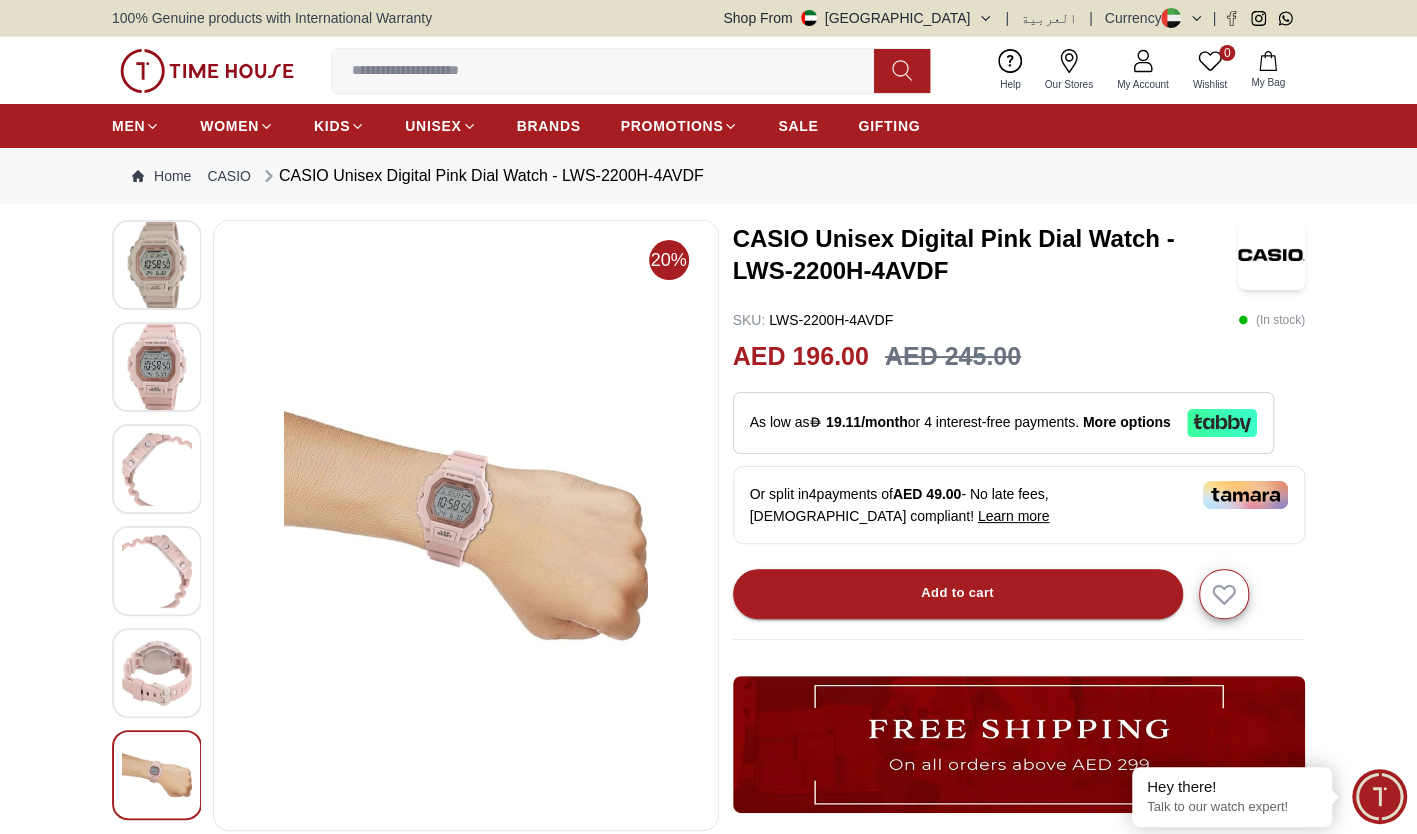 click at bounding box center (157, 265) 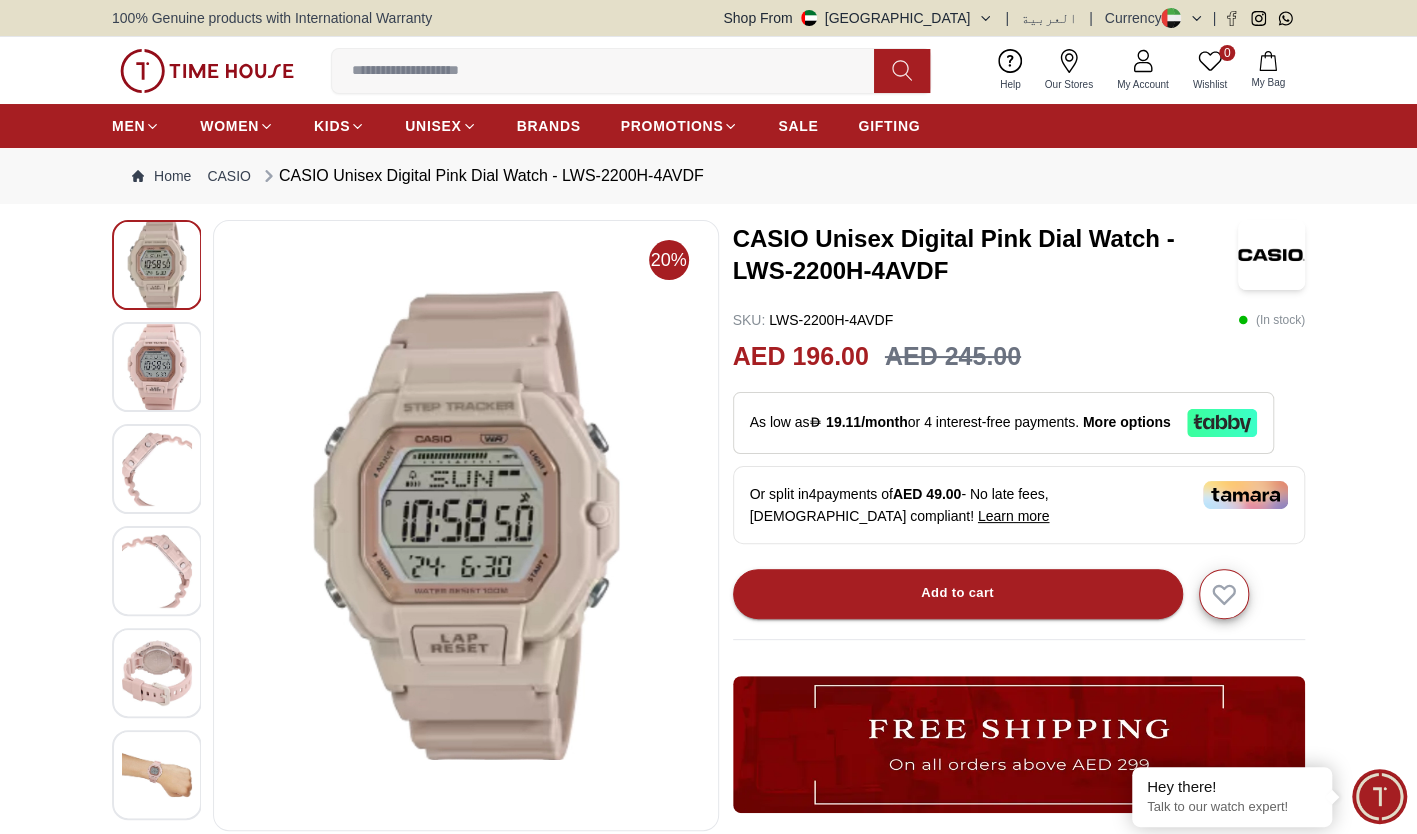 click at bounding box center (157, 367) 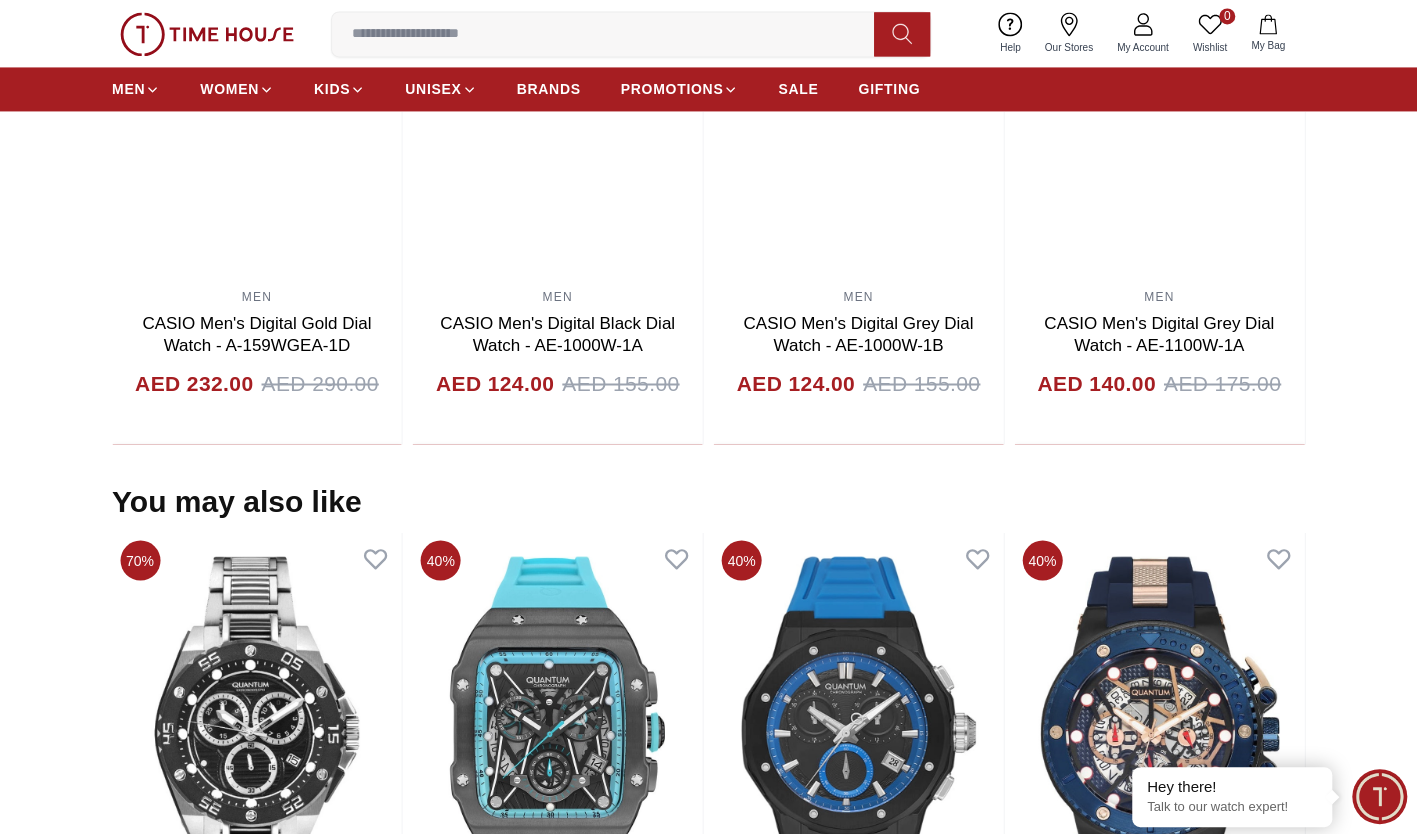 scroll, scrollTop: 1812, scrollLeft: 0, axis: vertical 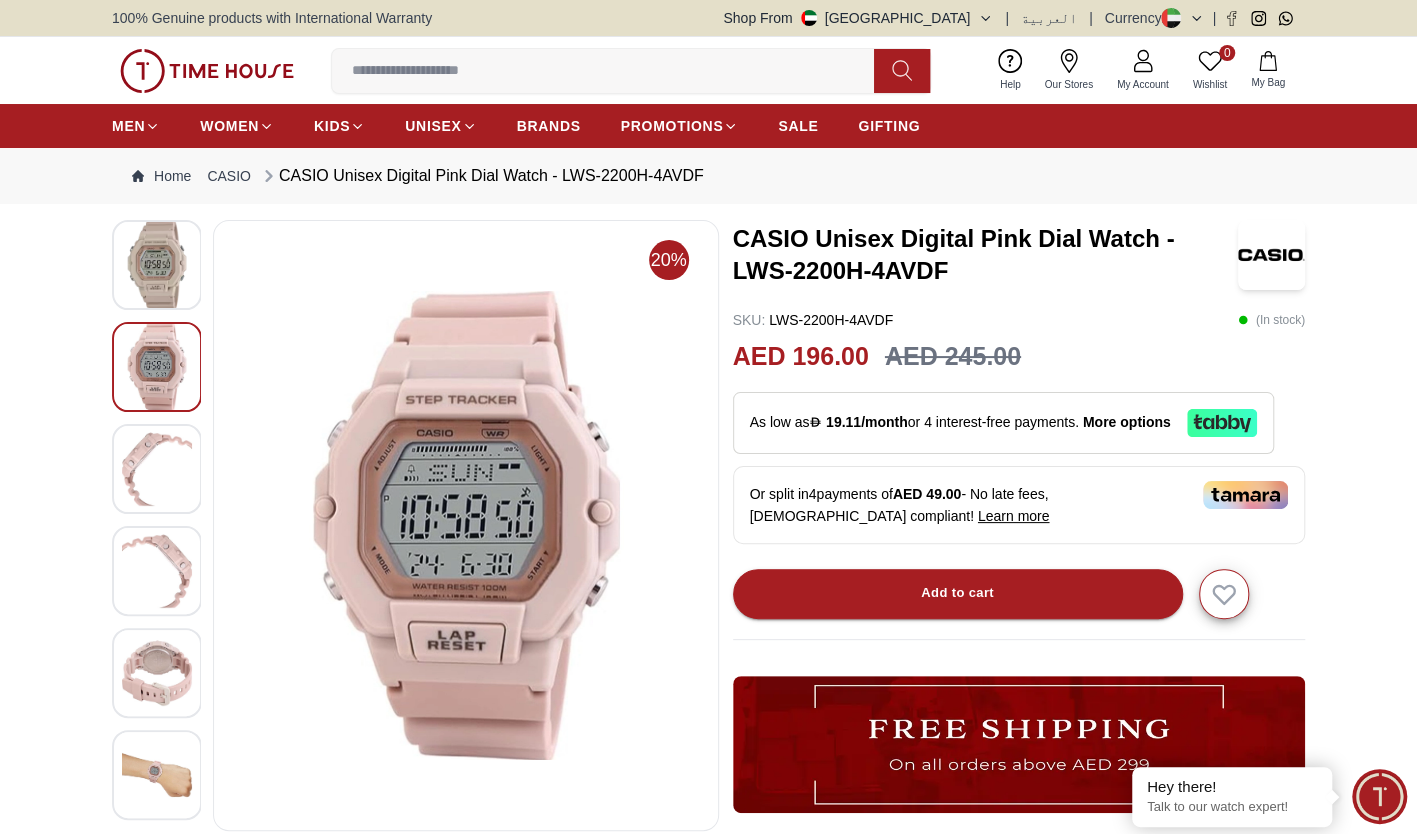 click at bounding box center [611, 71] 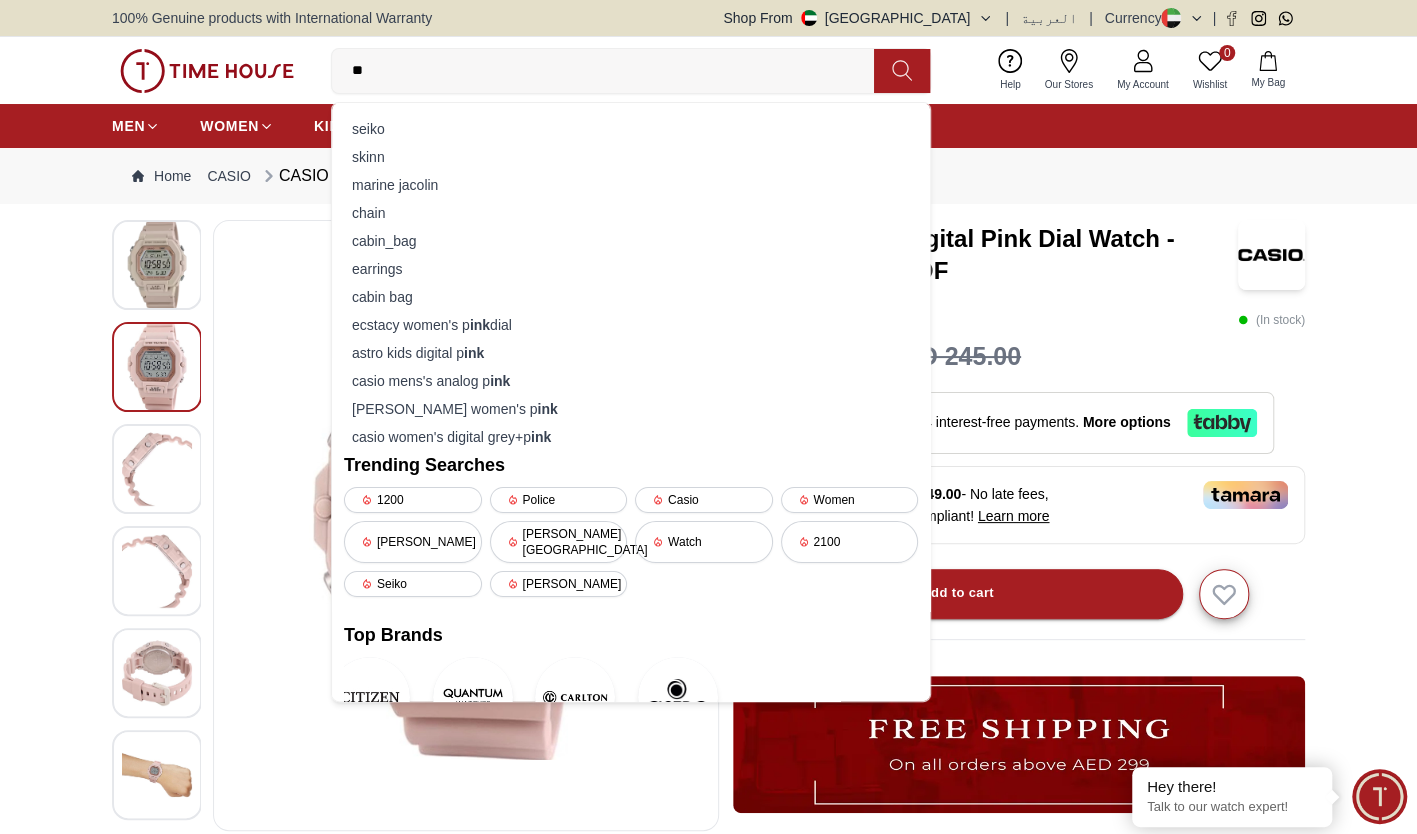 type on "*" 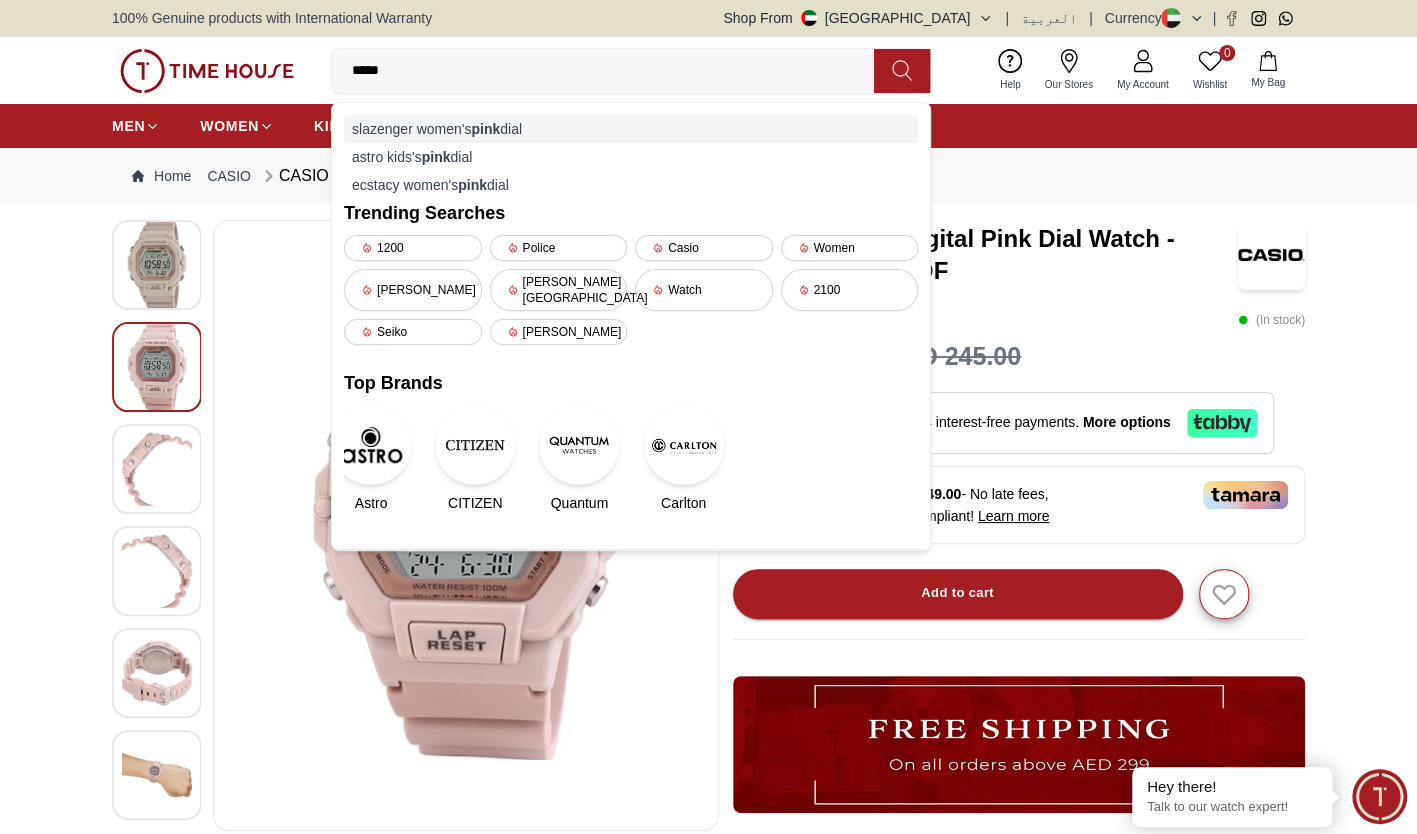 type on "****" 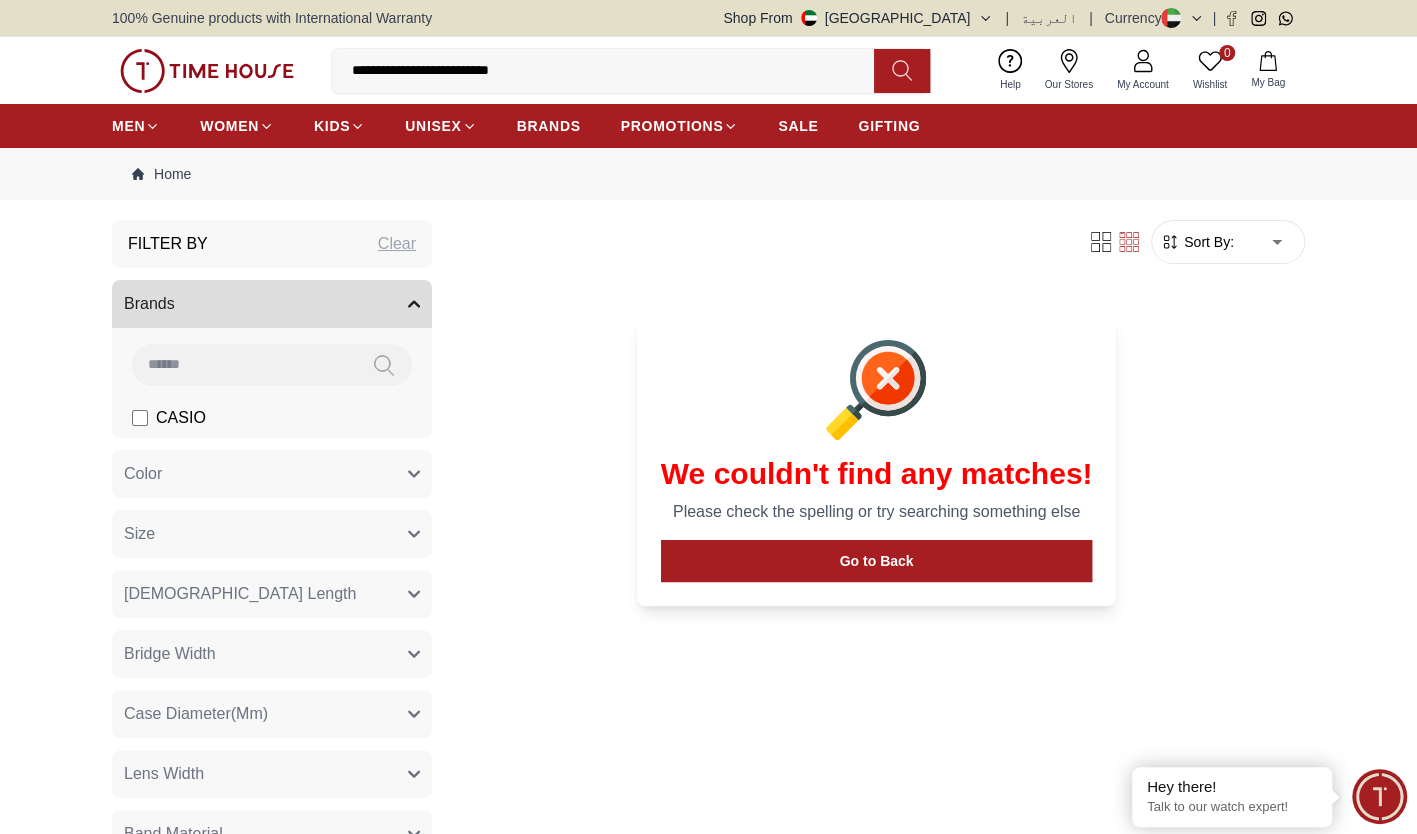 click on "**********" at bounding box center (611, 71) 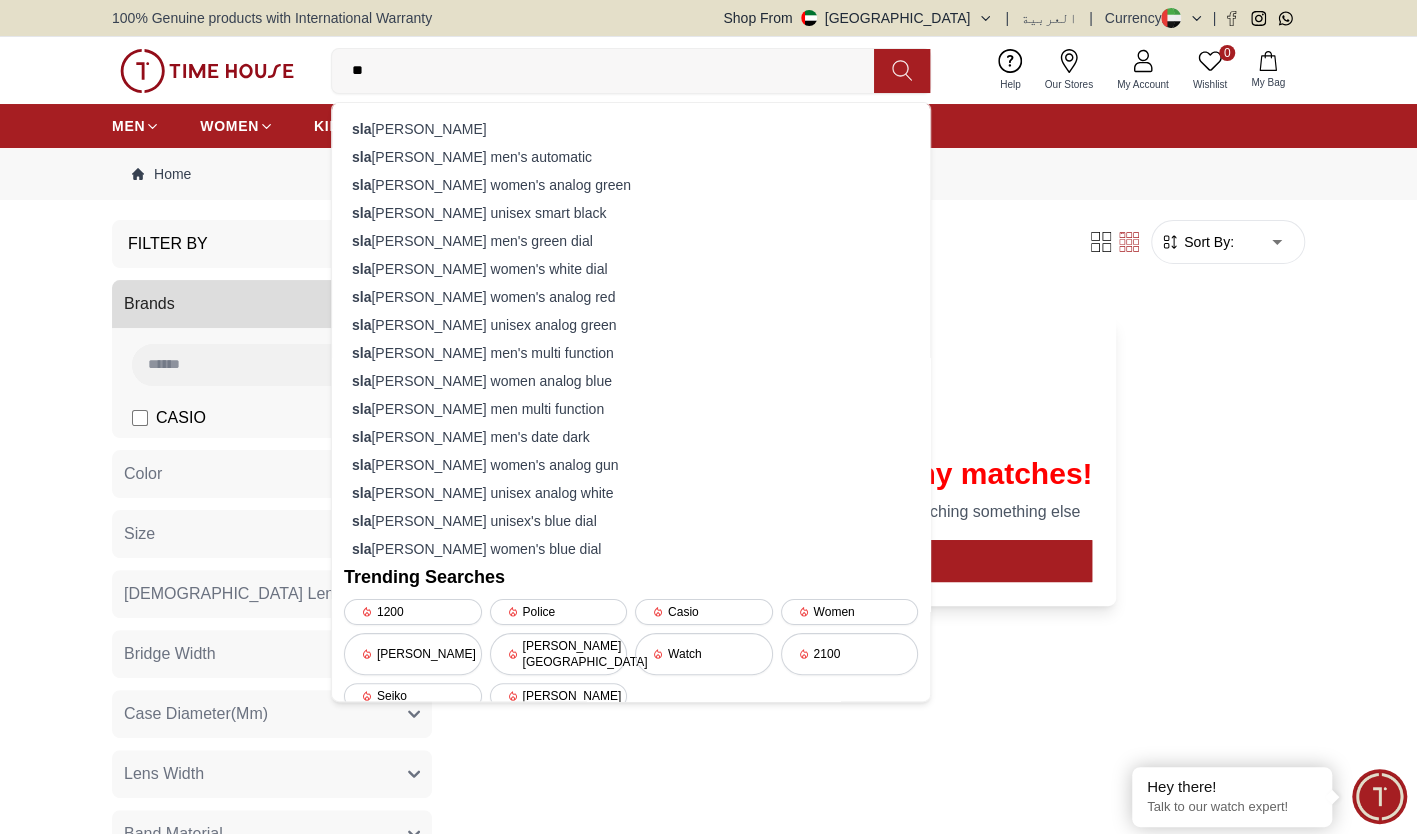 type on "*" 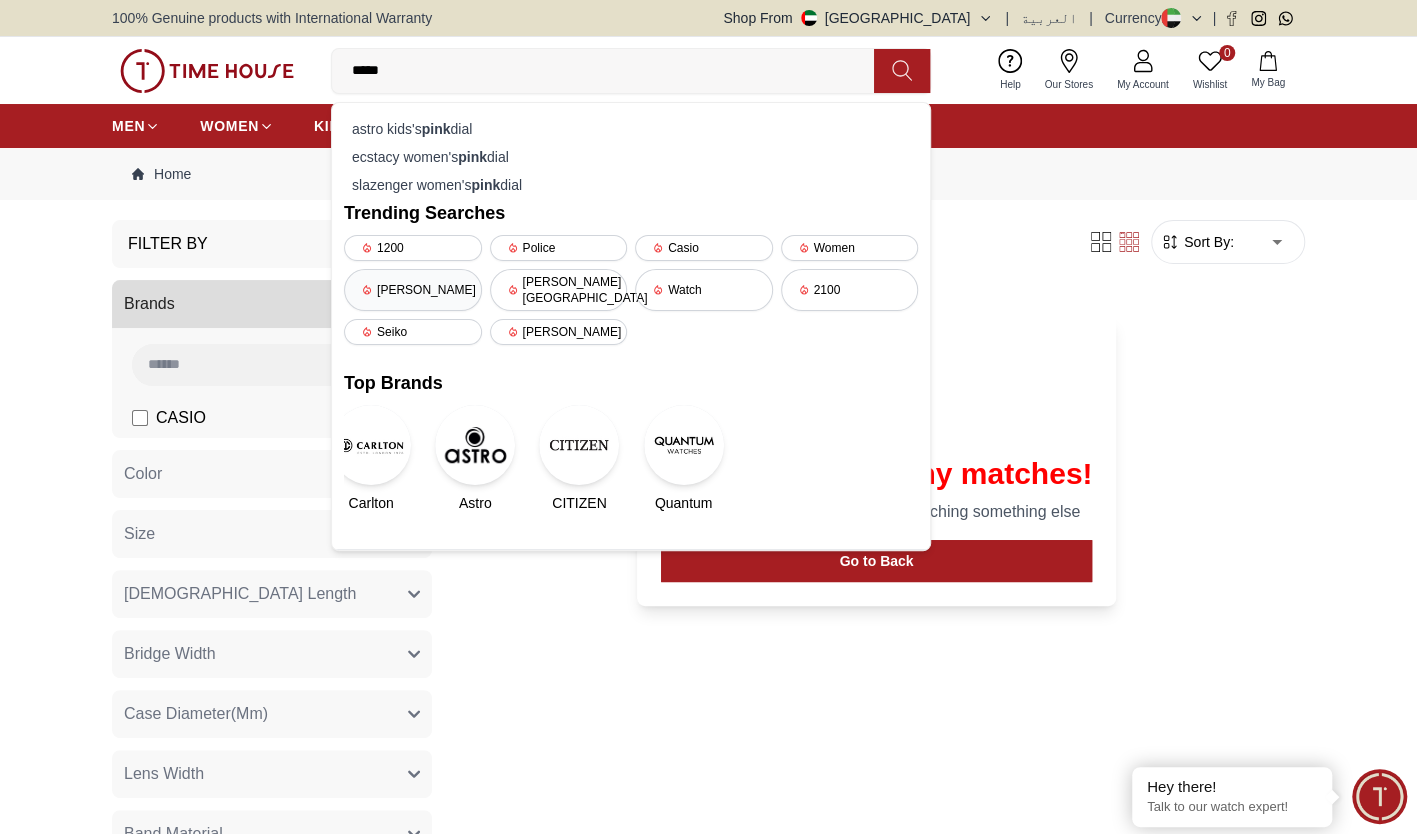 type on "****" 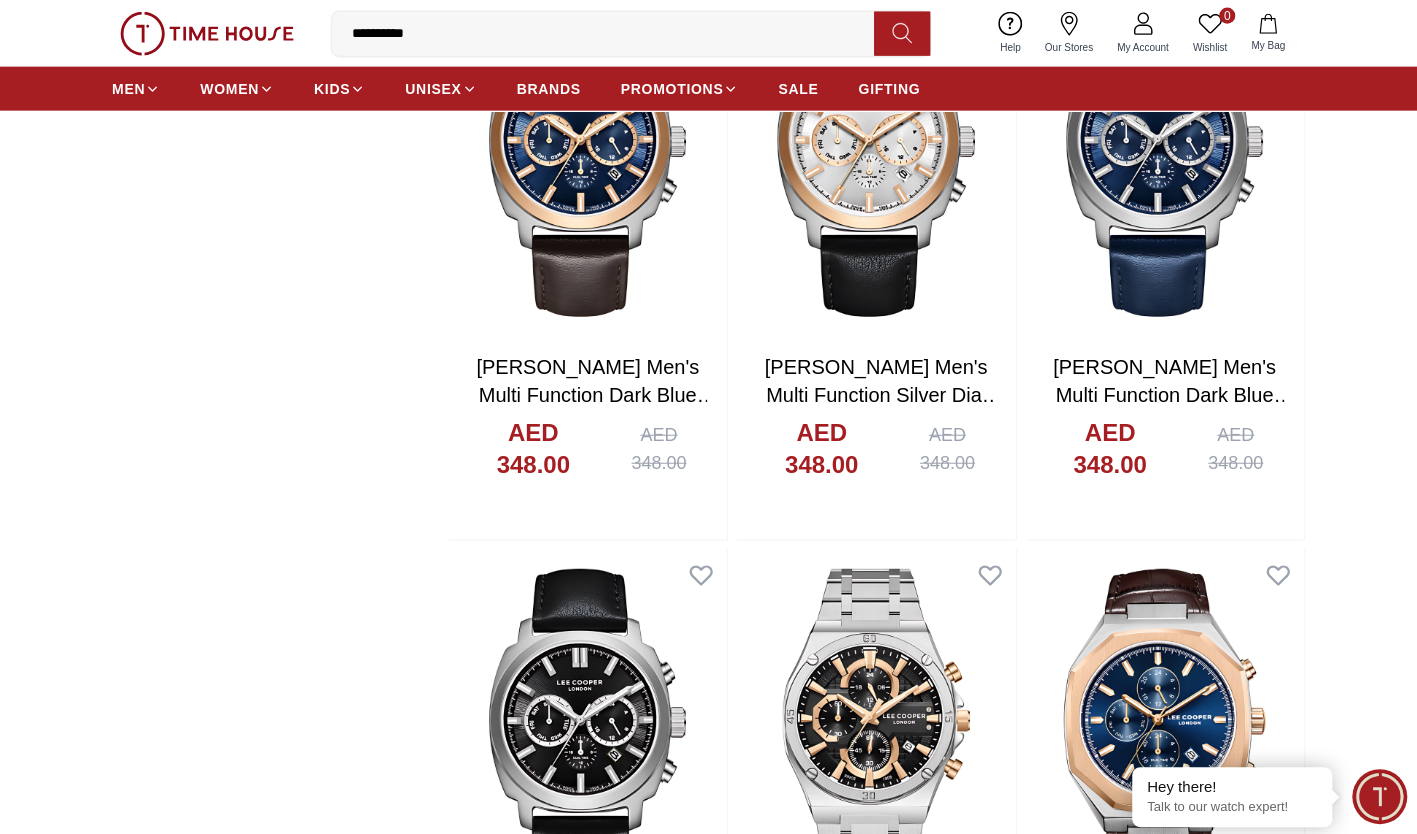 scroll, scrollTop: 2920, scrollLeft: 0, axis: vertical 